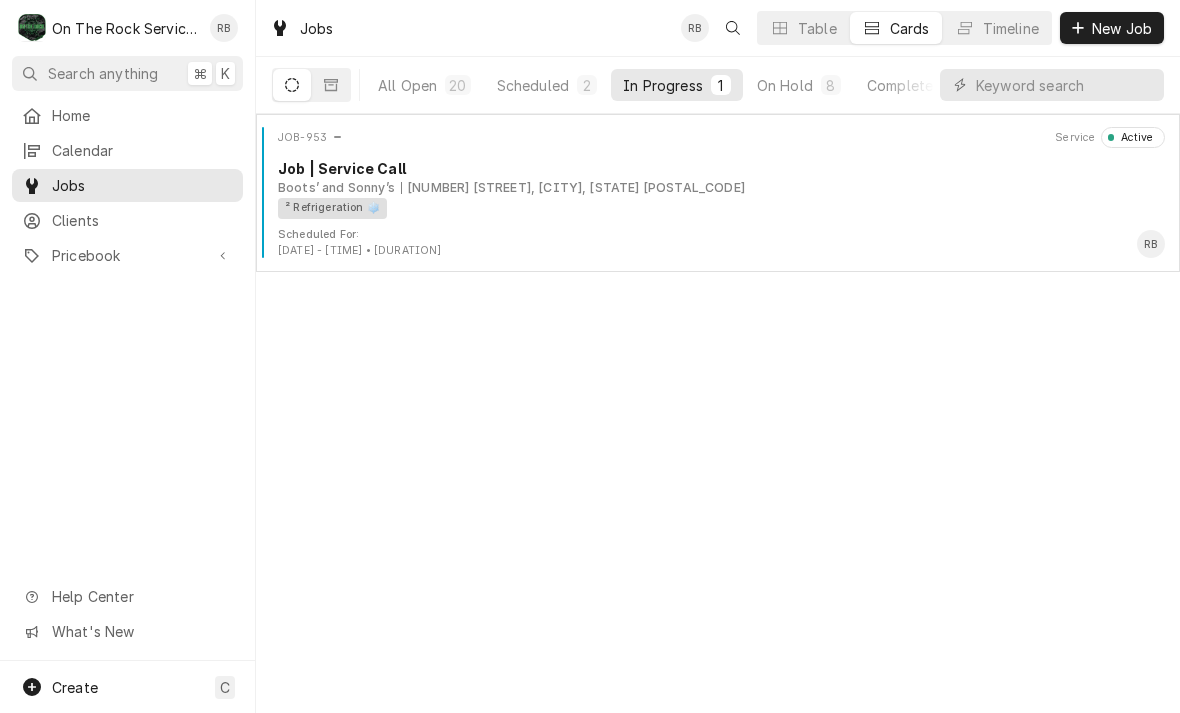 scroll, scrollTop: 0, scrollLeft: 0, axis: both 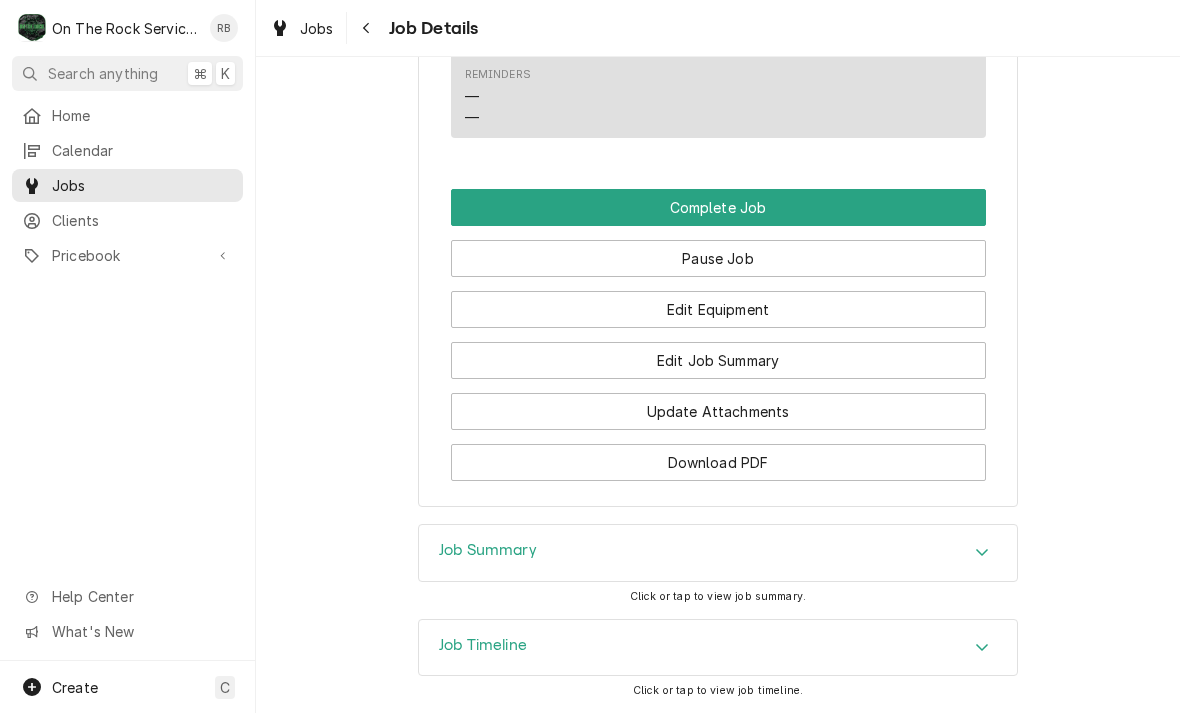 click on "Edit Equipment" at bounding box center (718, 309) 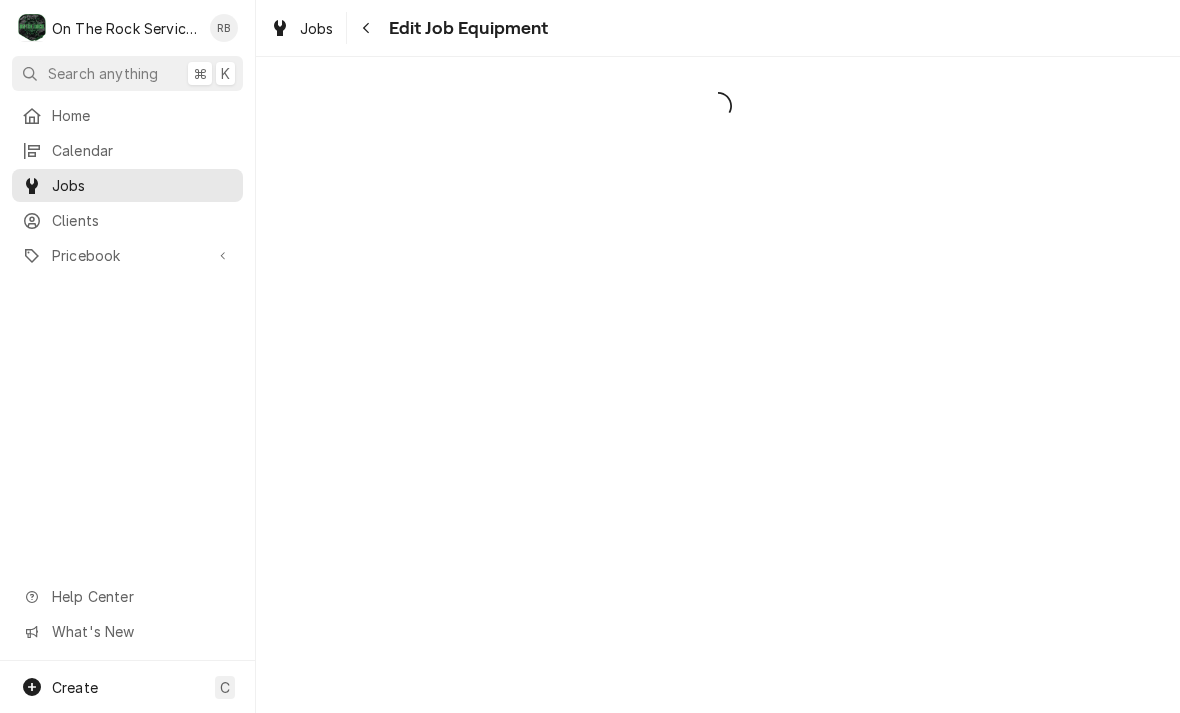 scroll, scrollTop: 0, scrollLeft: 0, axis: both 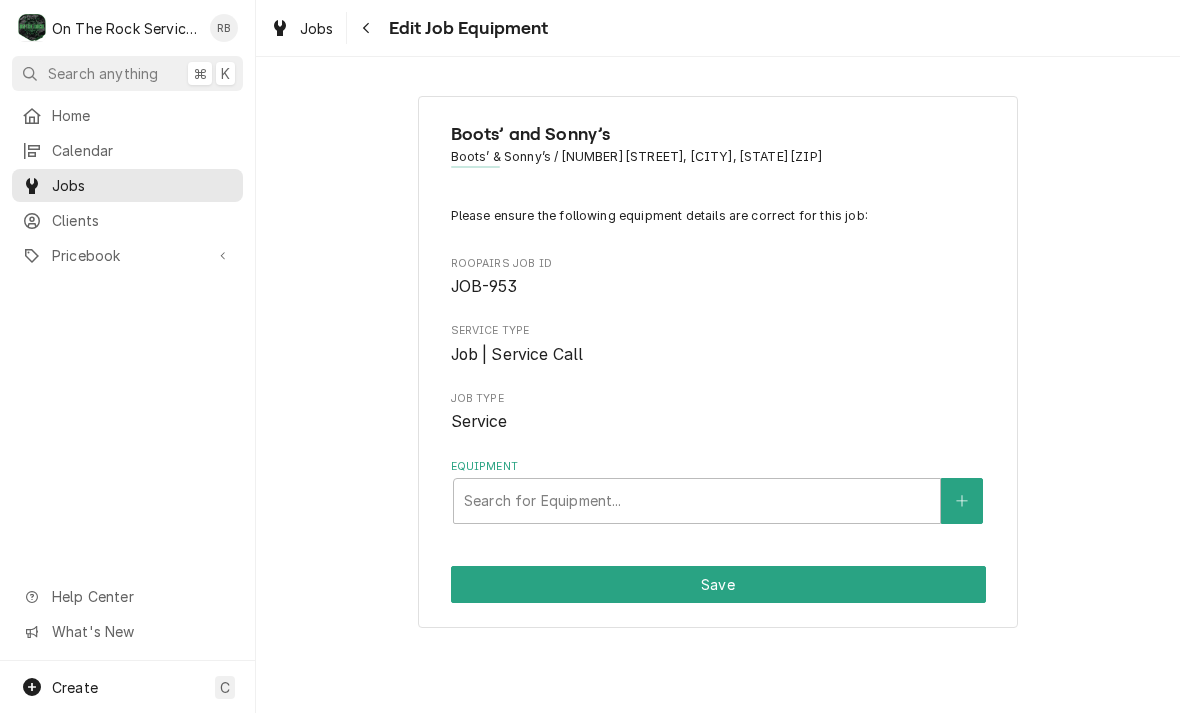 click at bounding box center (367, 28) 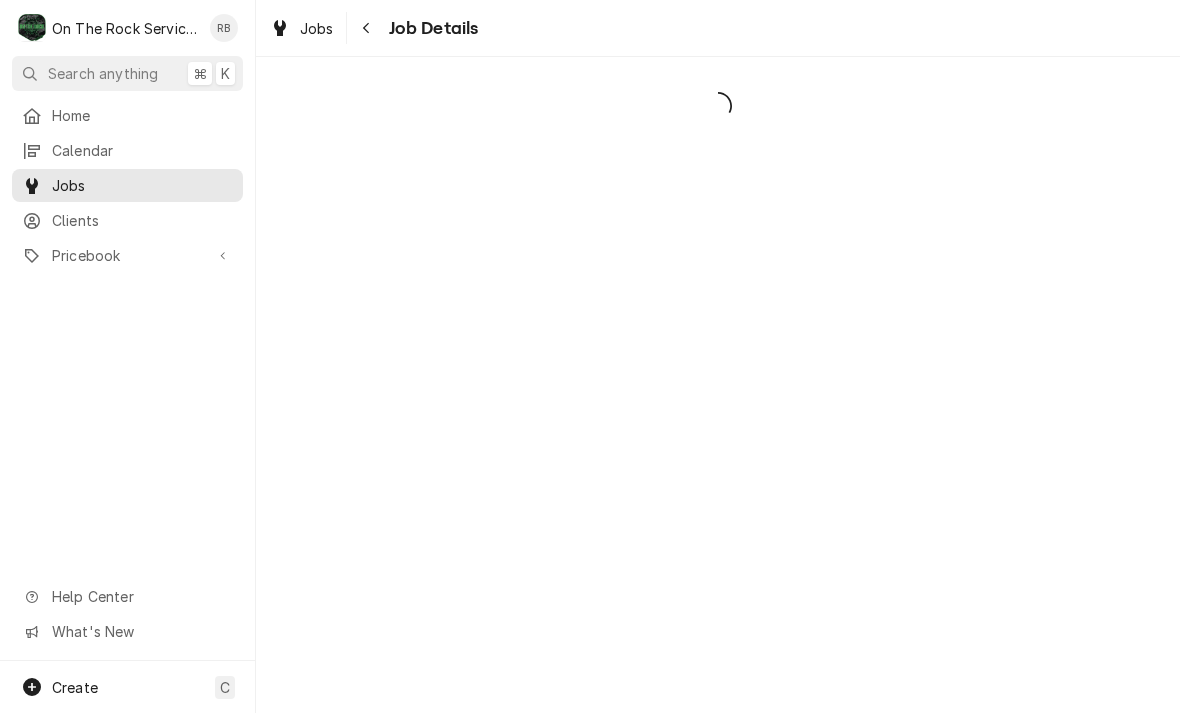 scroll, scrollTop: 0, scrollLeft: 0, axis: both 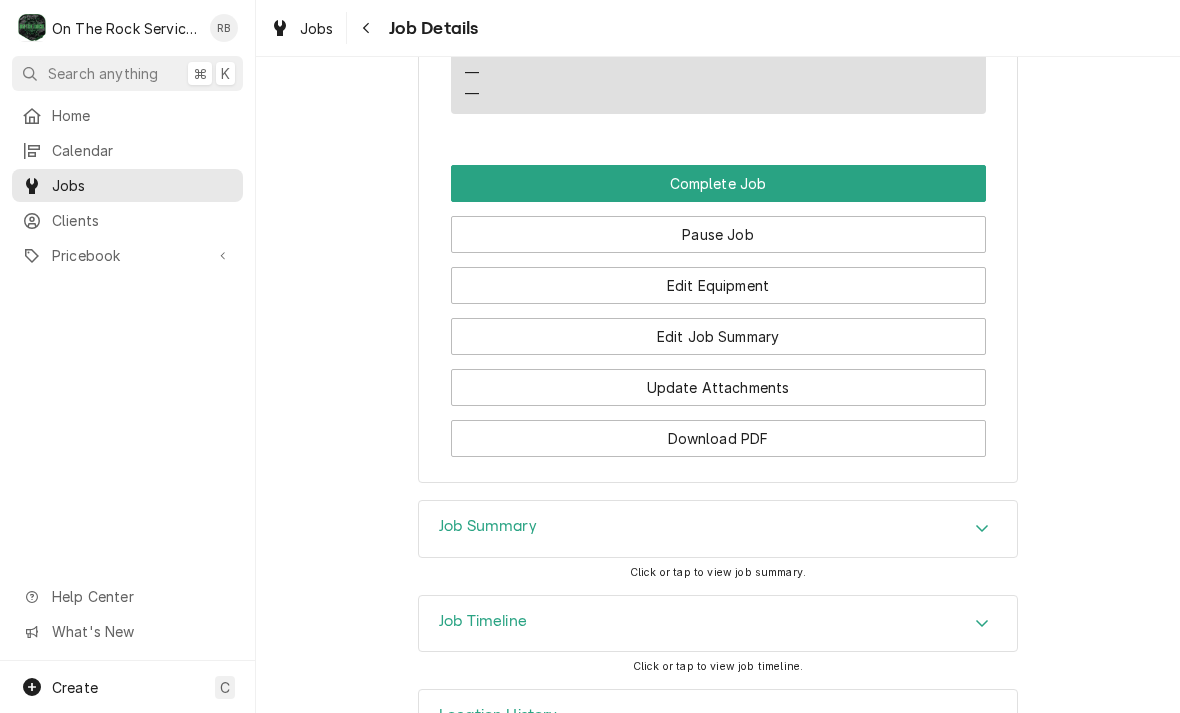 click on "Edit Job Summary" at bounding box center (718, 336) 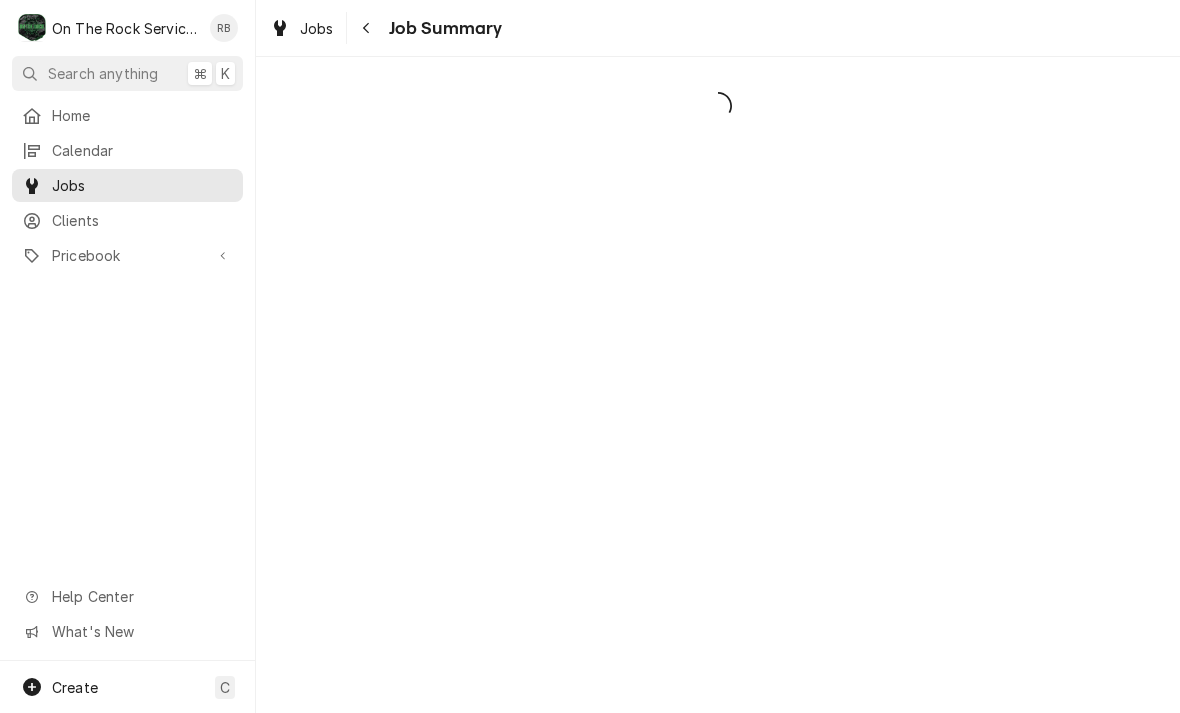 scroll, scrollTop: 0, scrollLeft: 0, axis: both 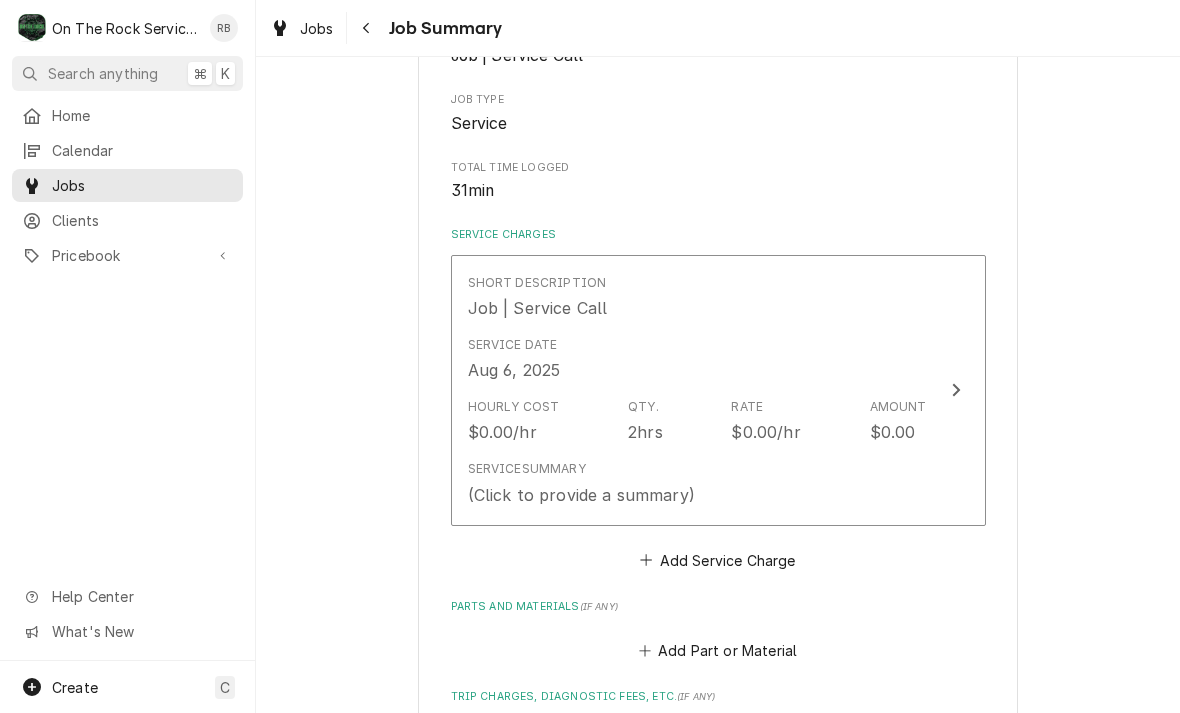 click at bounding box center [956, 390] 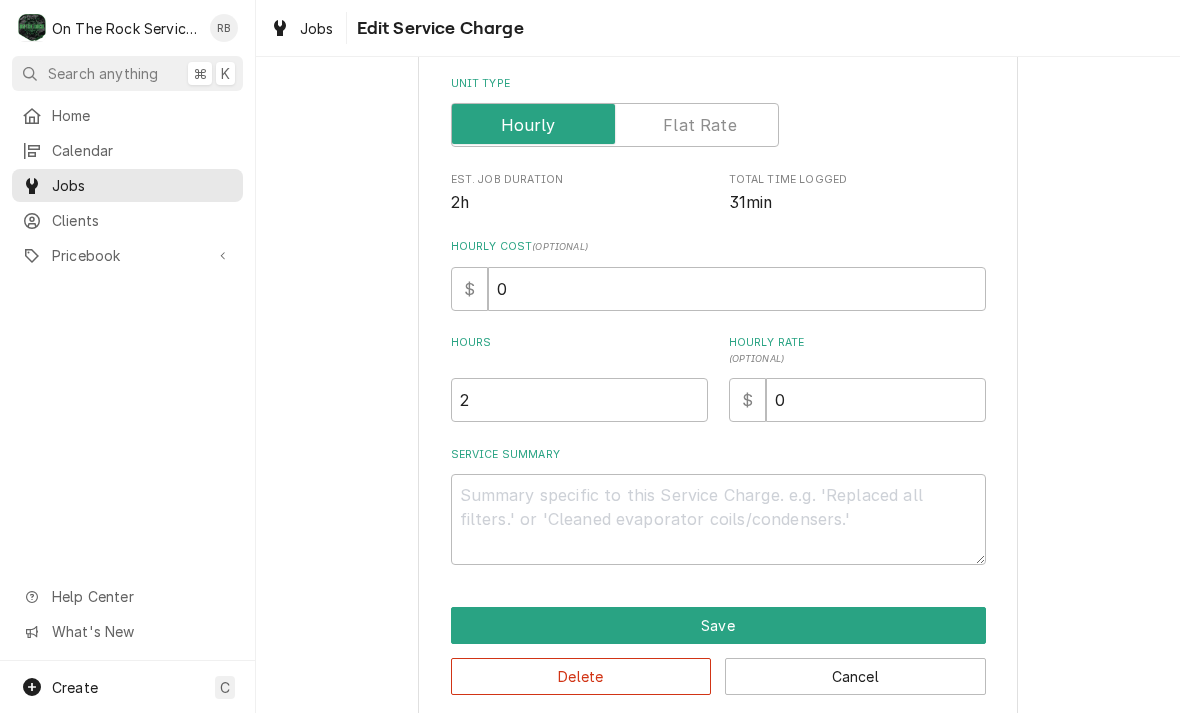 scroll, scrollTop: 281, scrollLeft: 0, axis: vertical 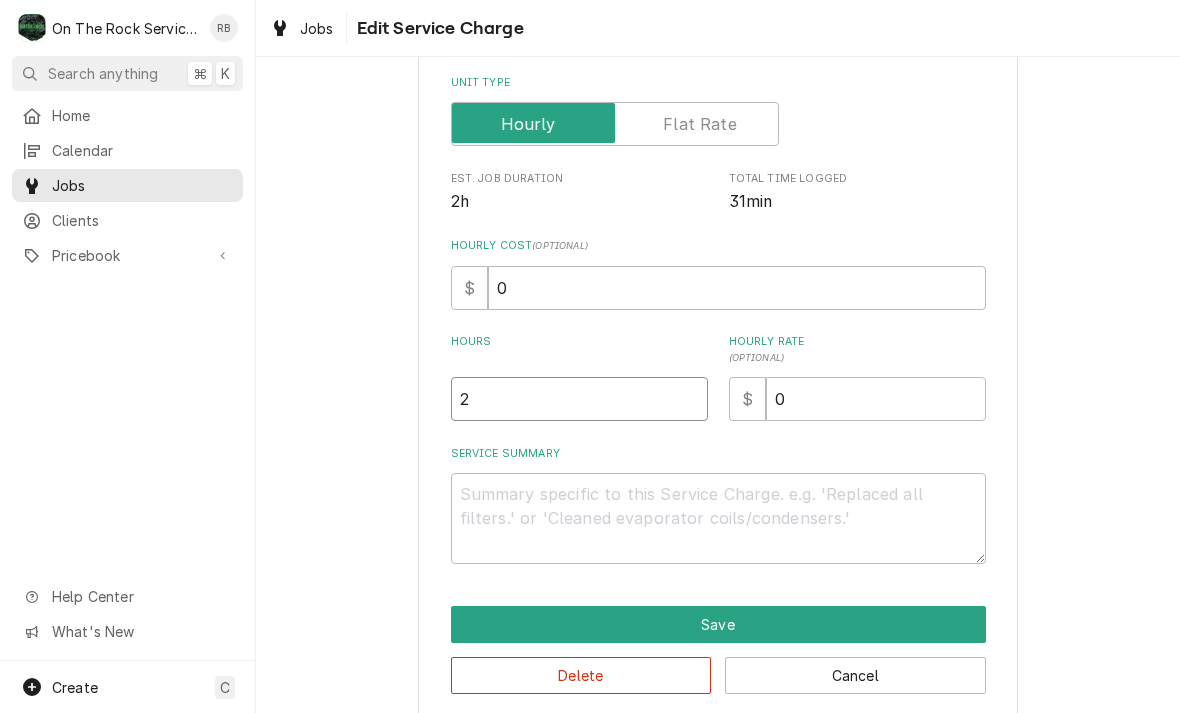click on "2" at bounding box center [579, 399] 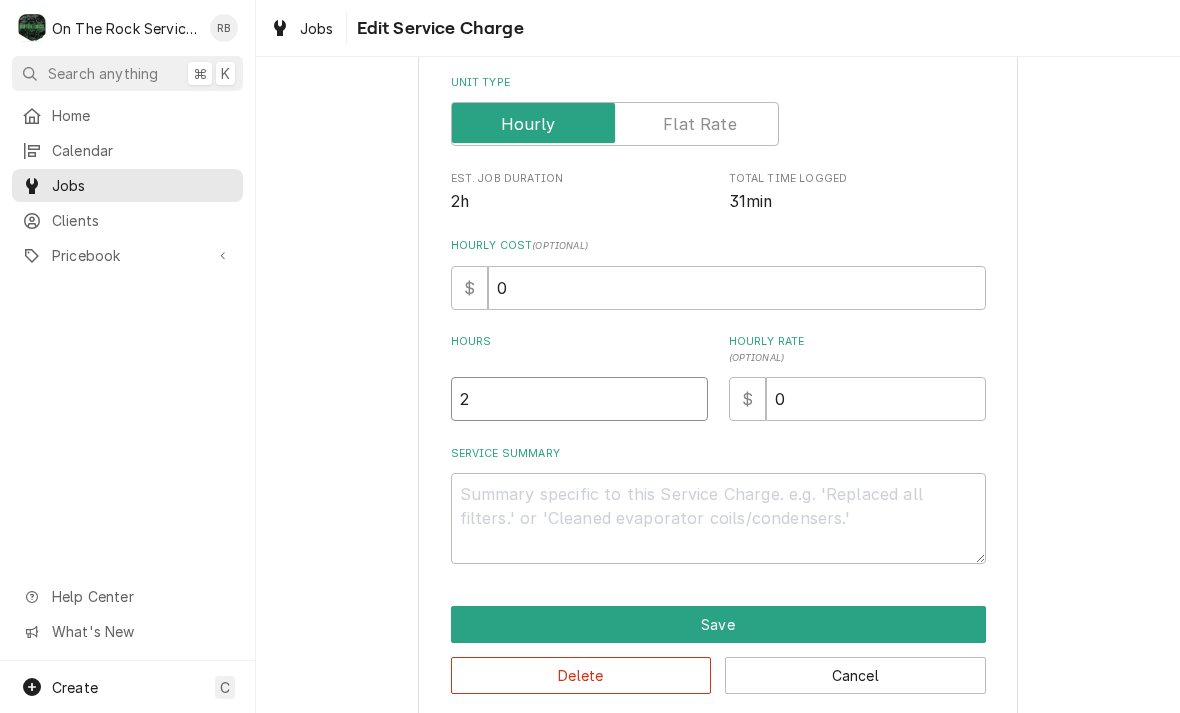 type on "x" 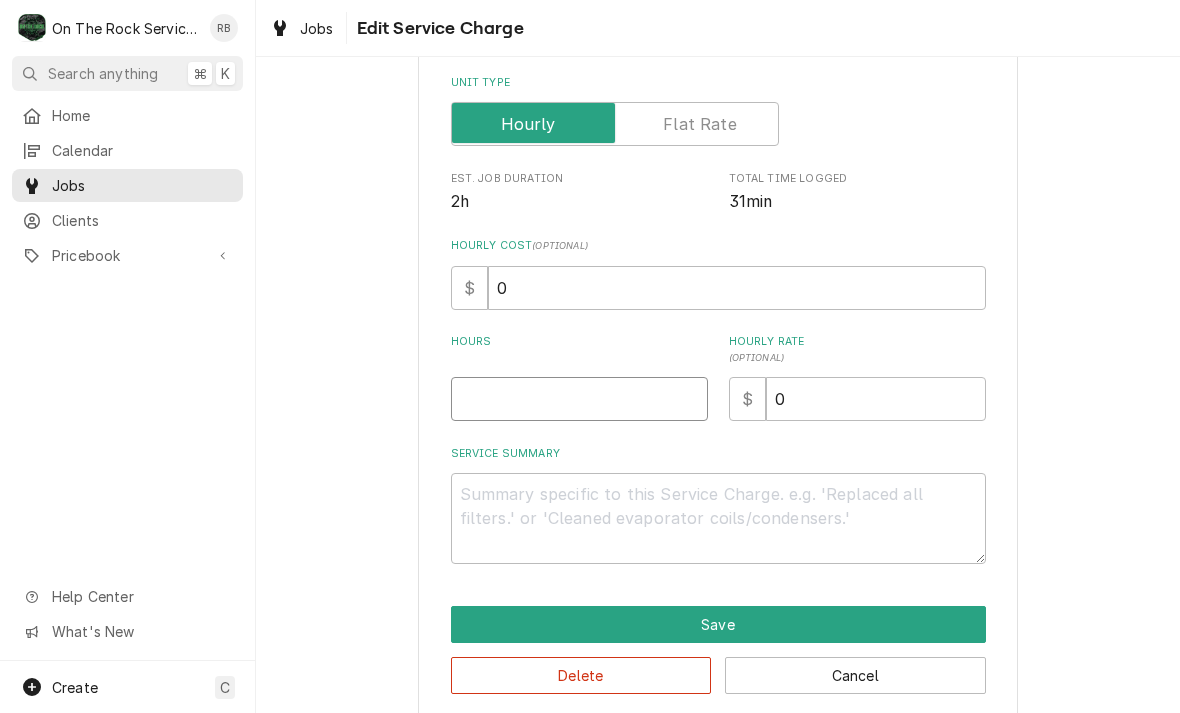 type on "x" 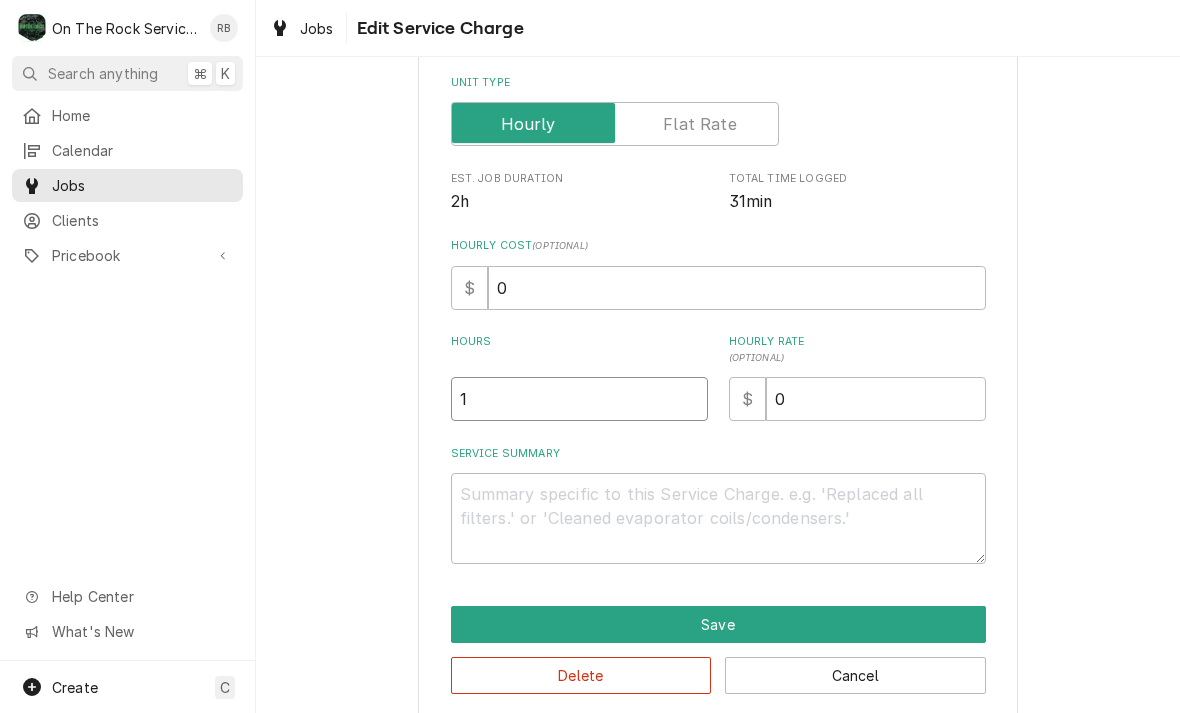 type on "1" 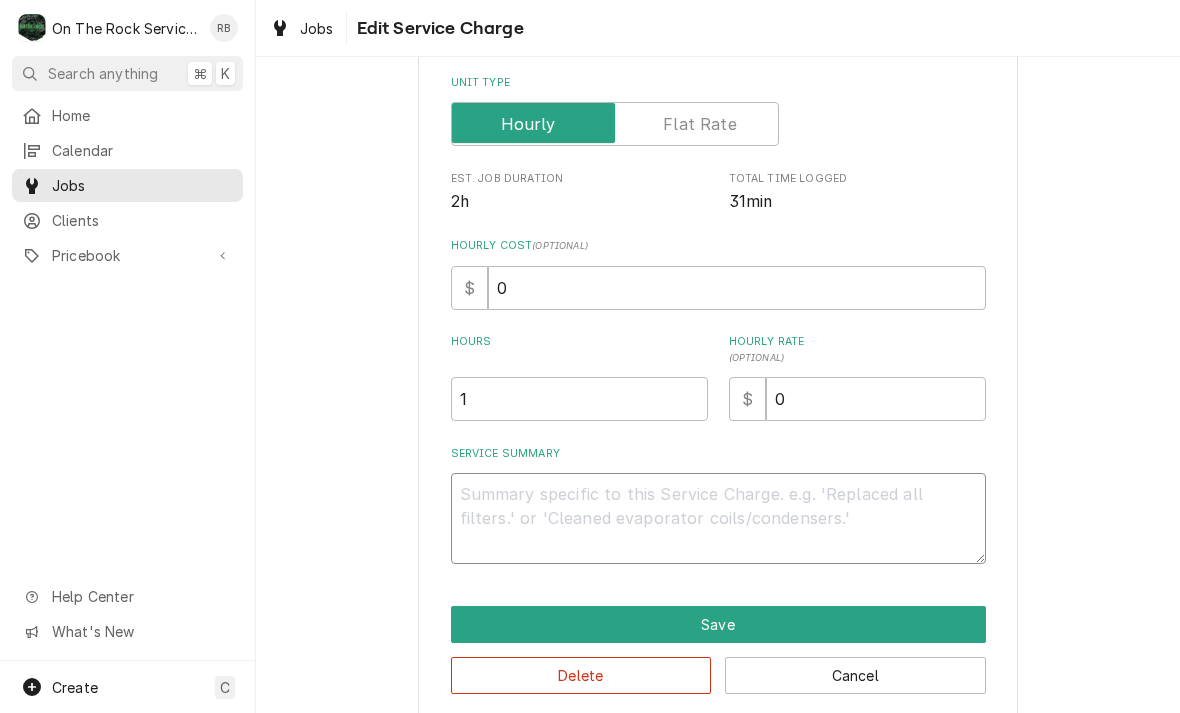 click on "Service Summary" at bounding box center (718, 518) 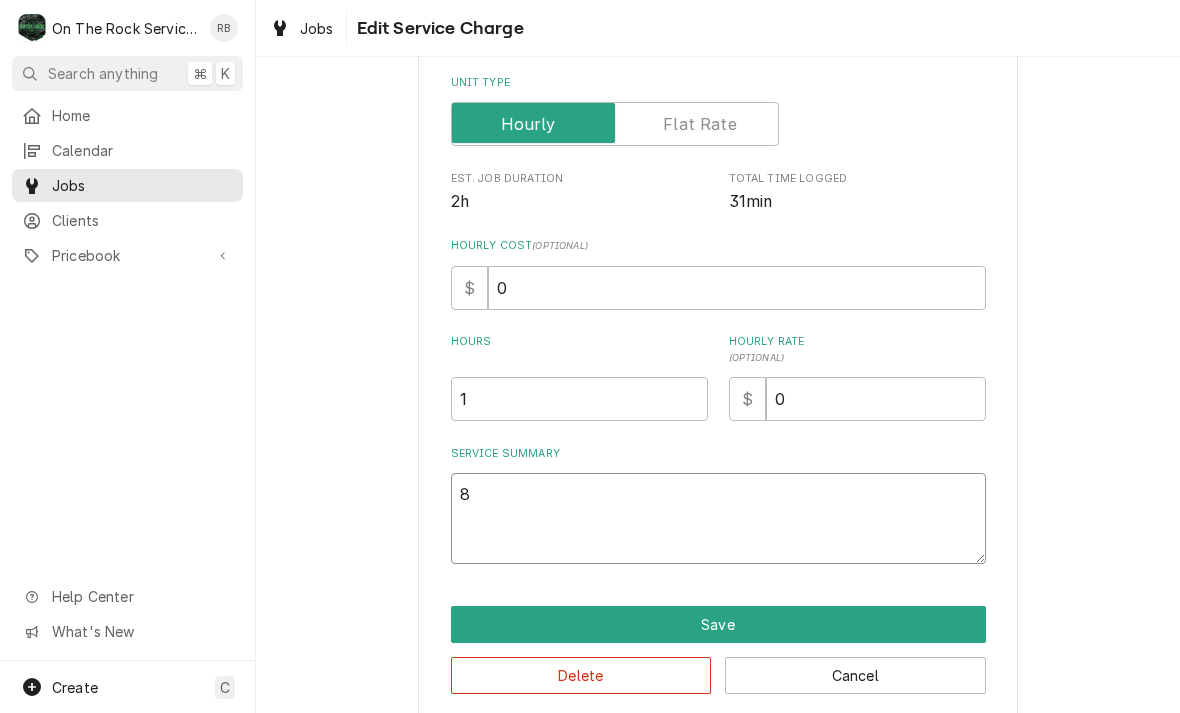 type on "x" 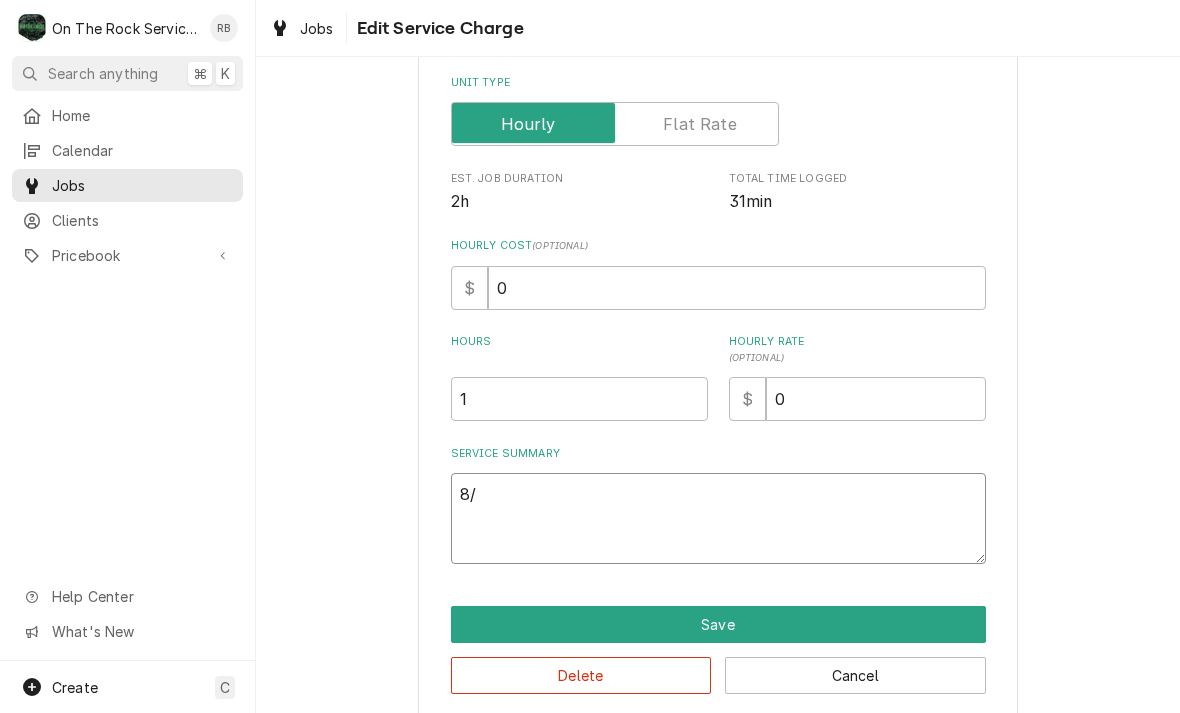 type on "x" 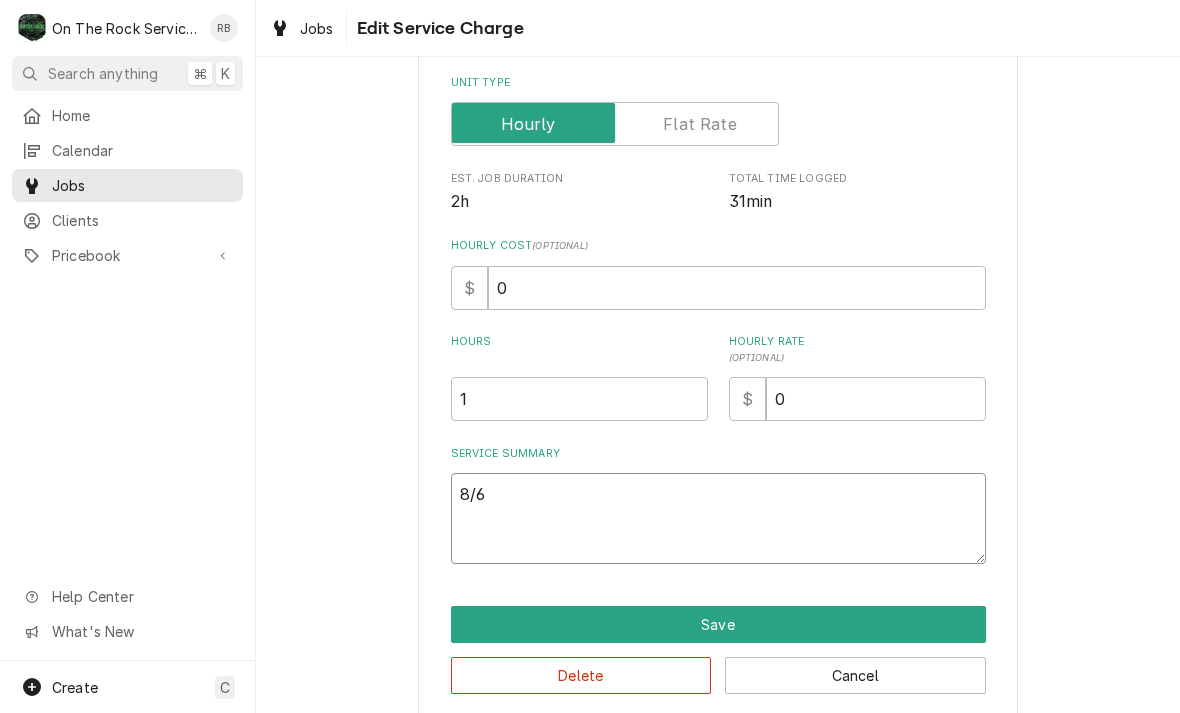 type on "x" 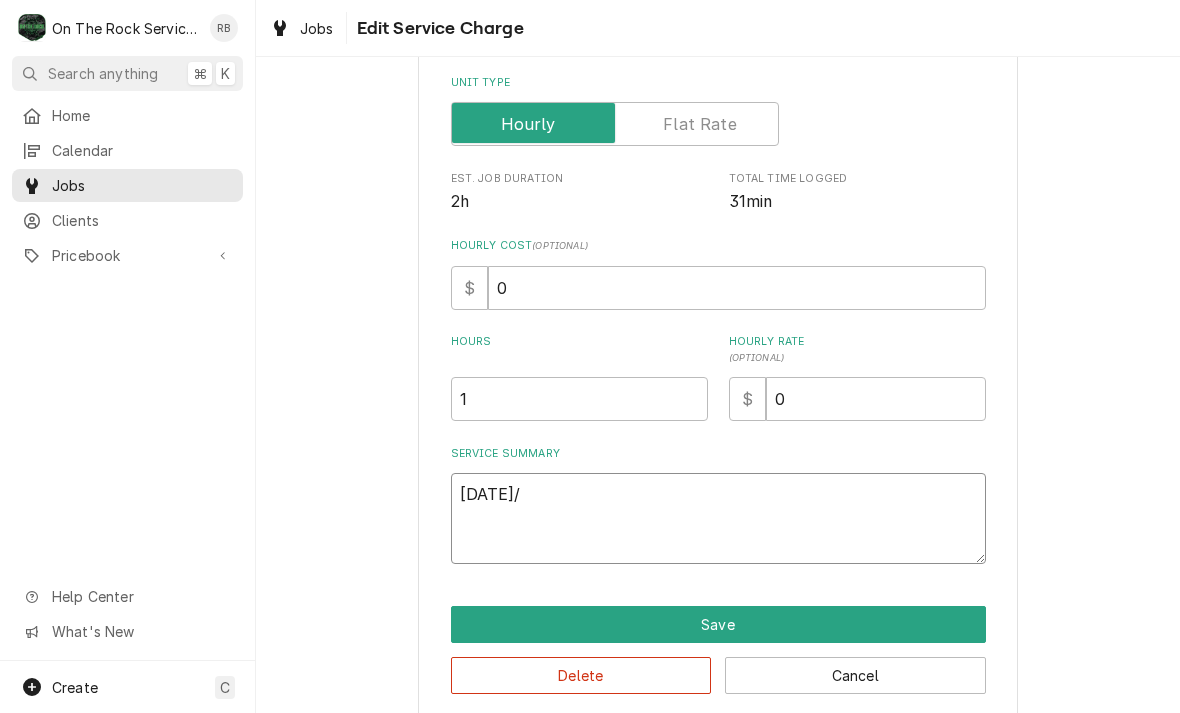 type on "x" 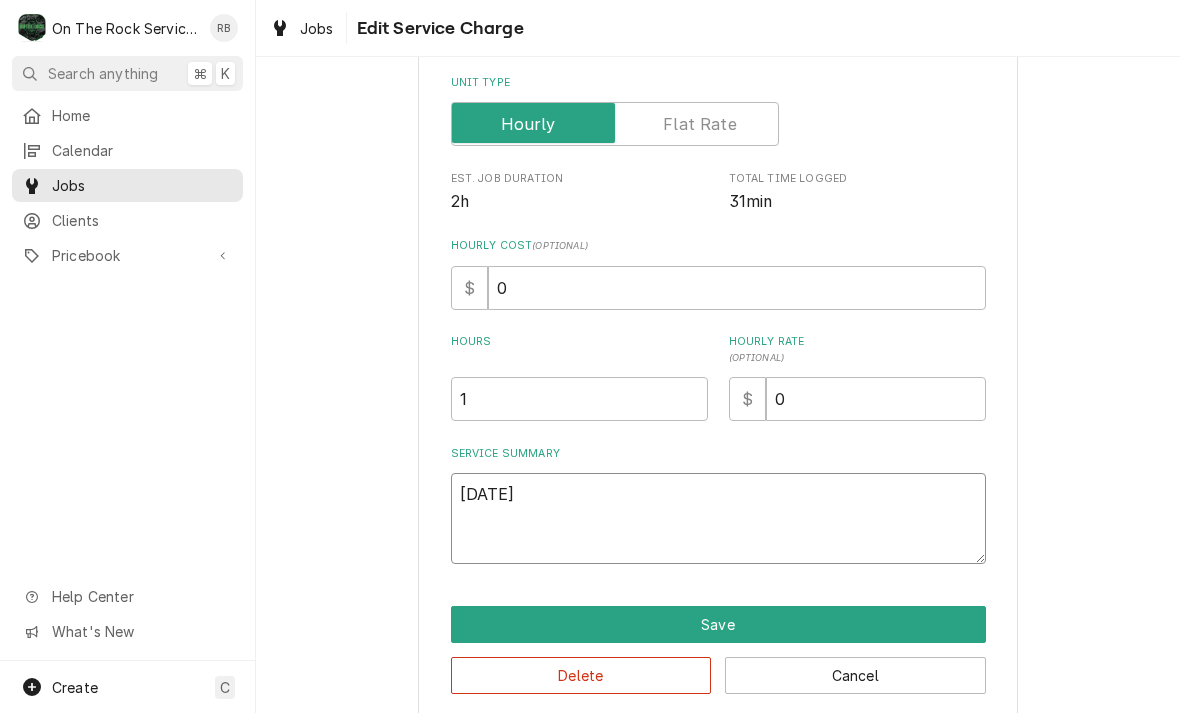 type on "x" 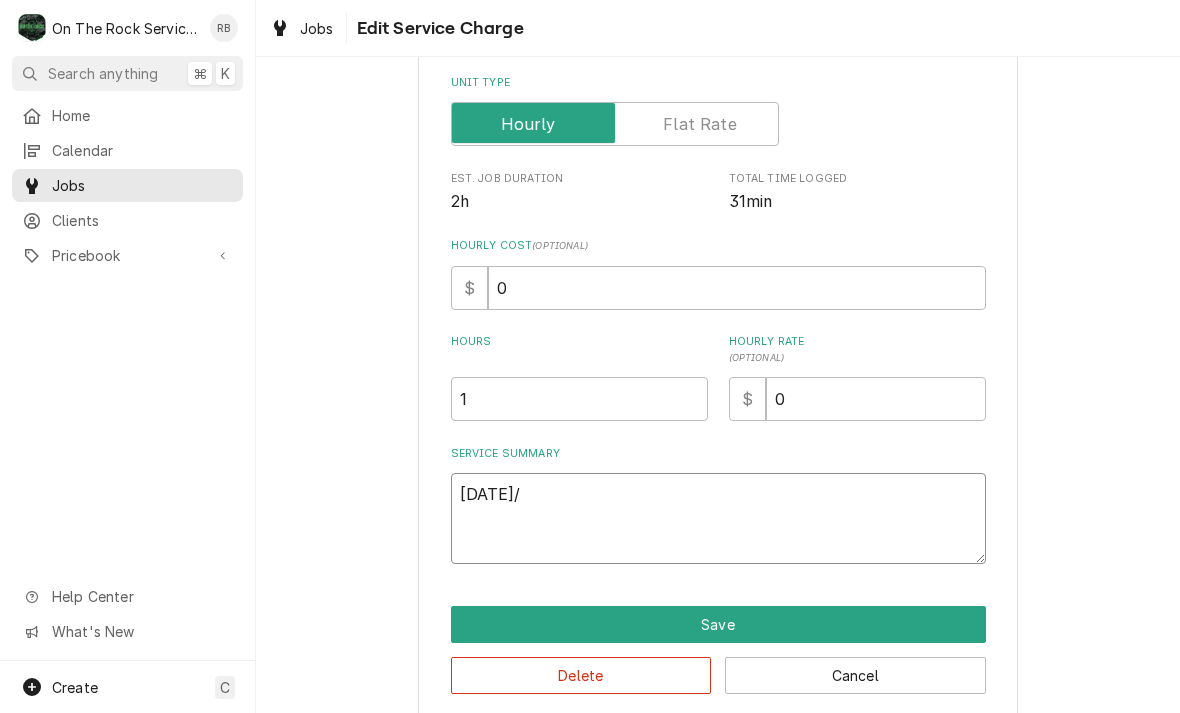 type on "x" 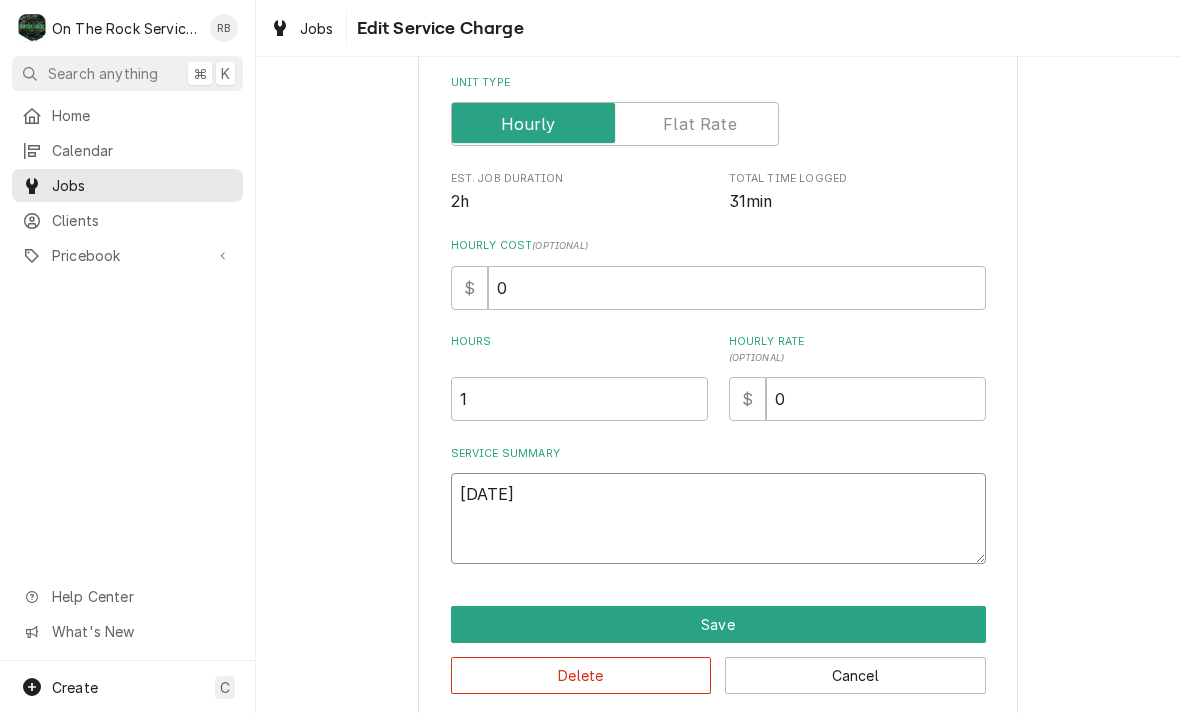 type on "x" 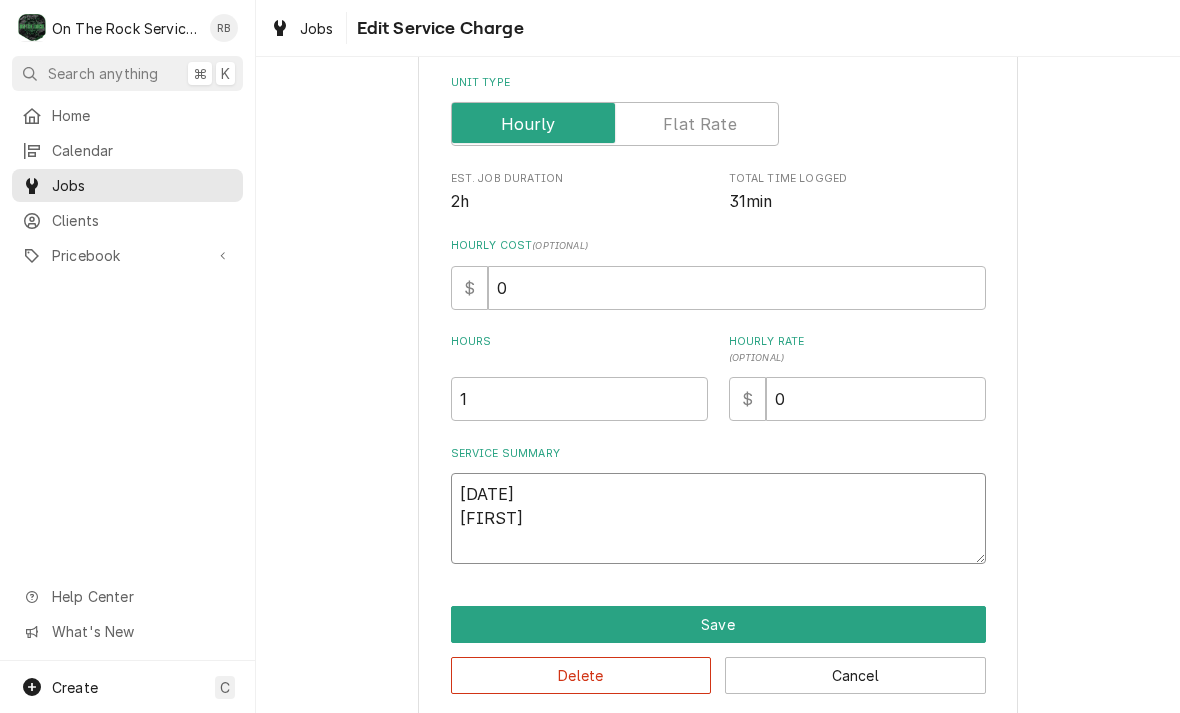 type on "x" 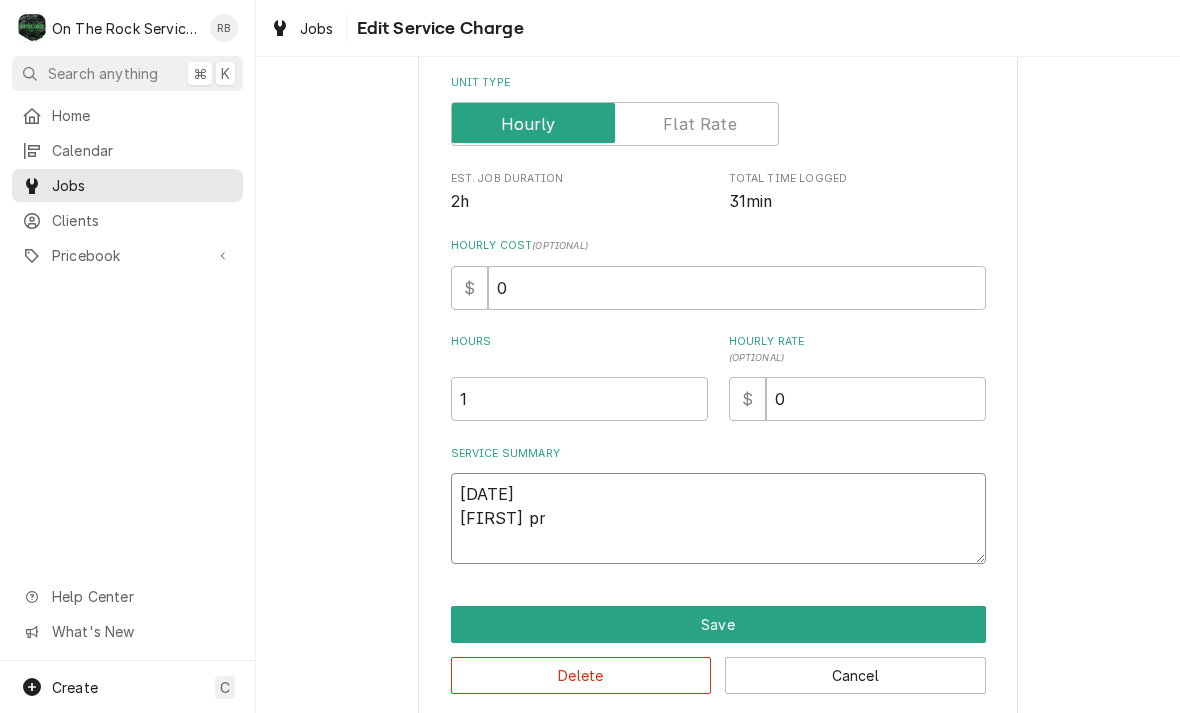 type on "x" 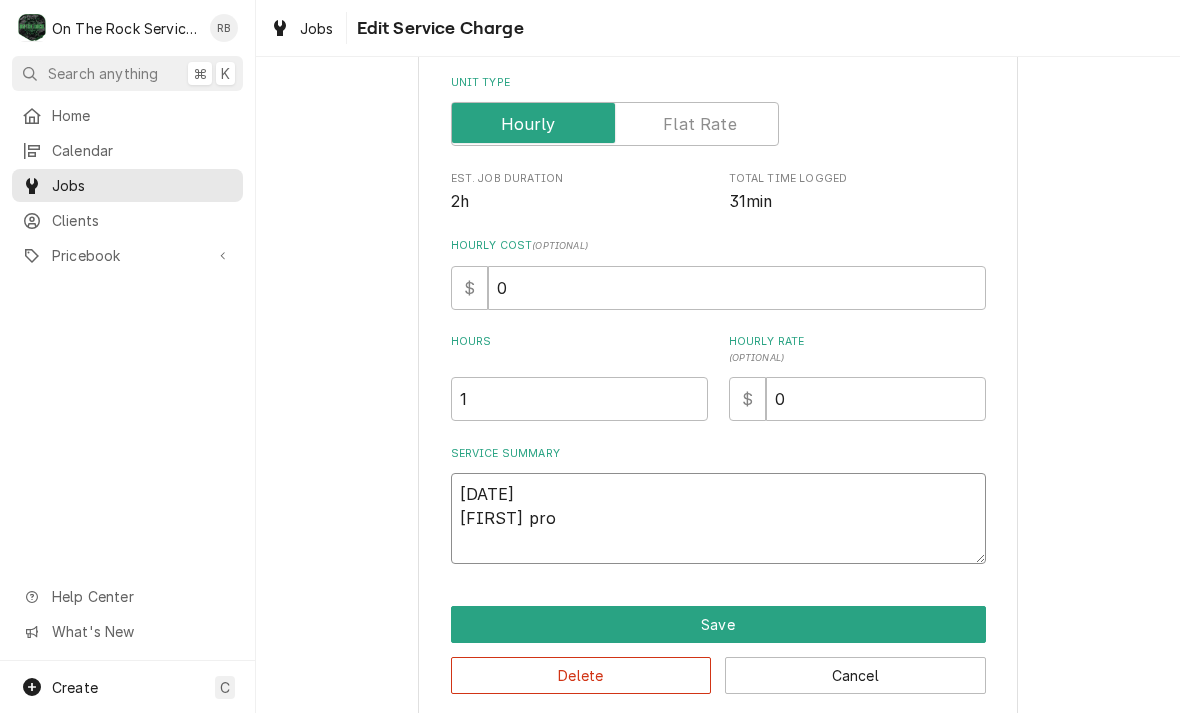 type on "x" 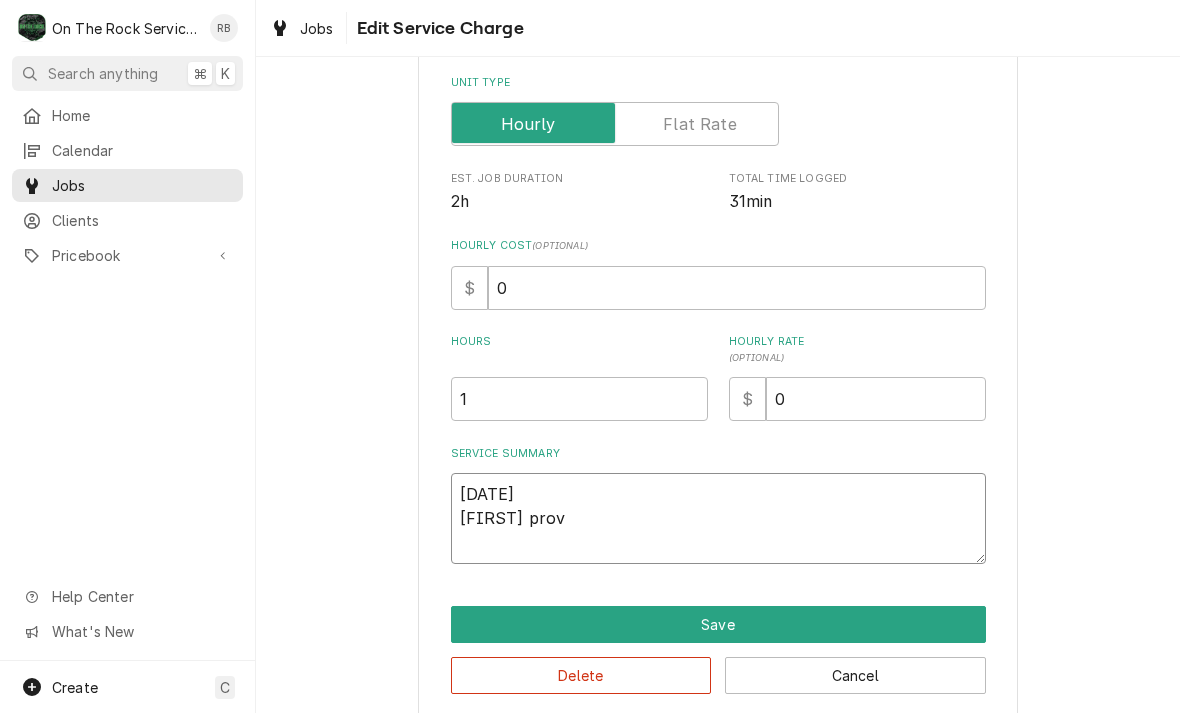 type on "x" 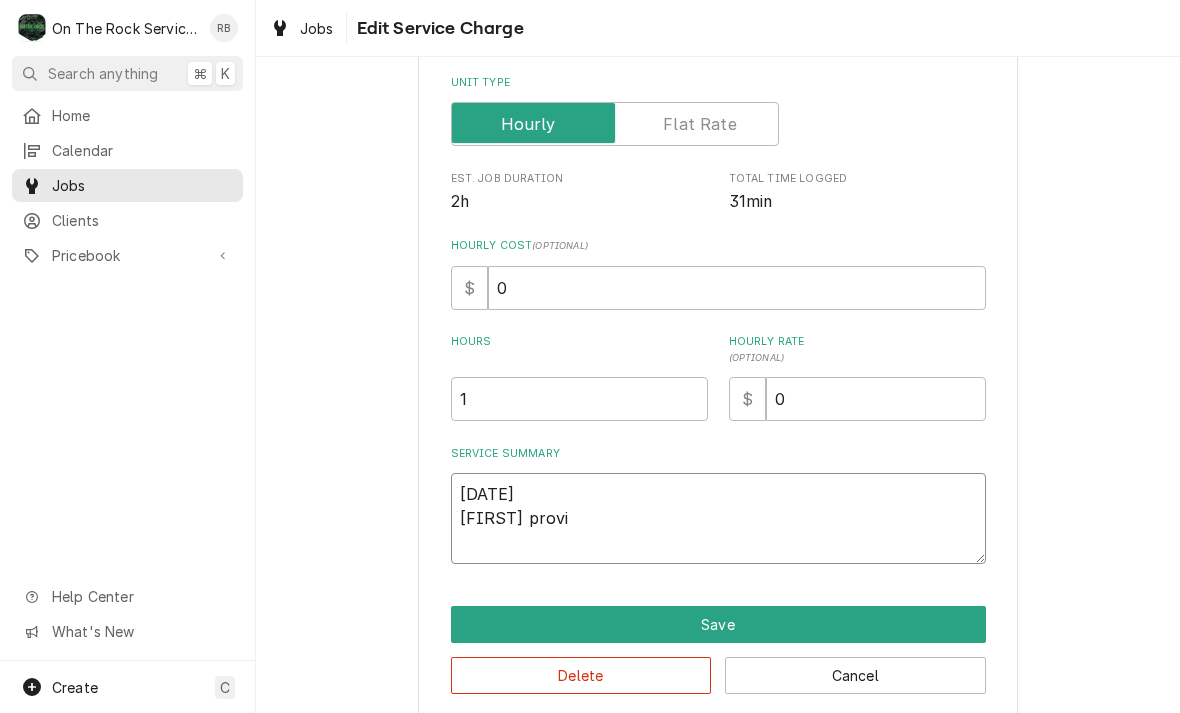type on "x" 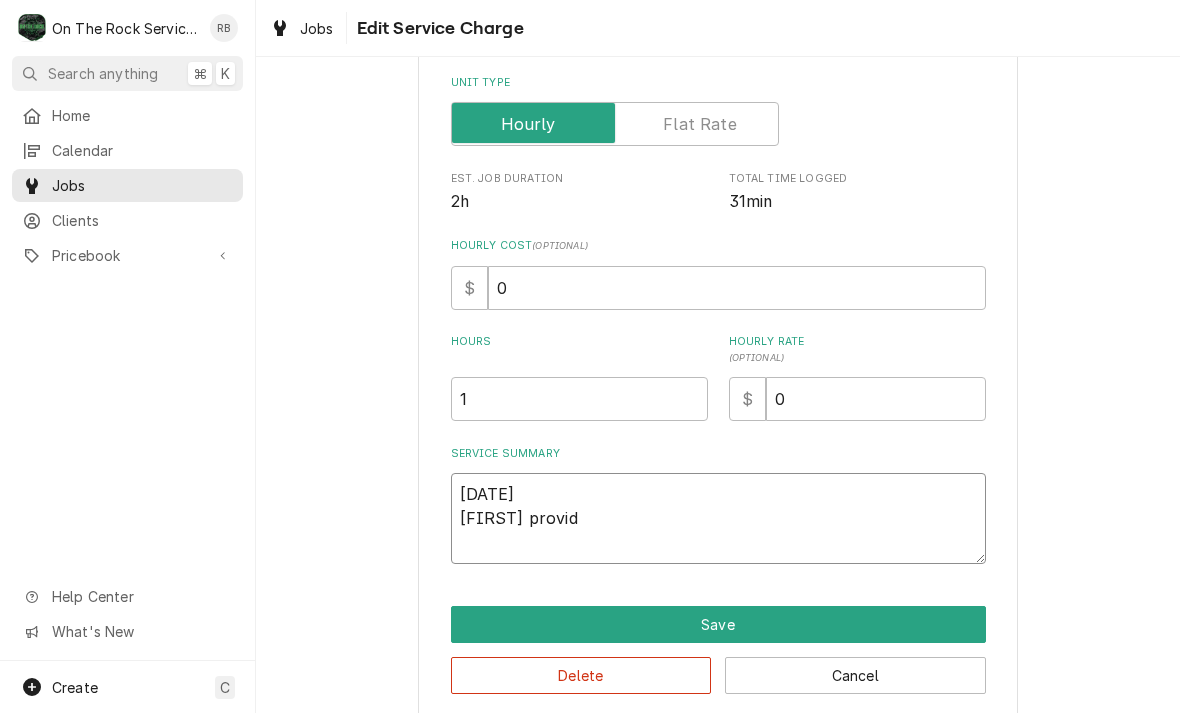 type on "x" 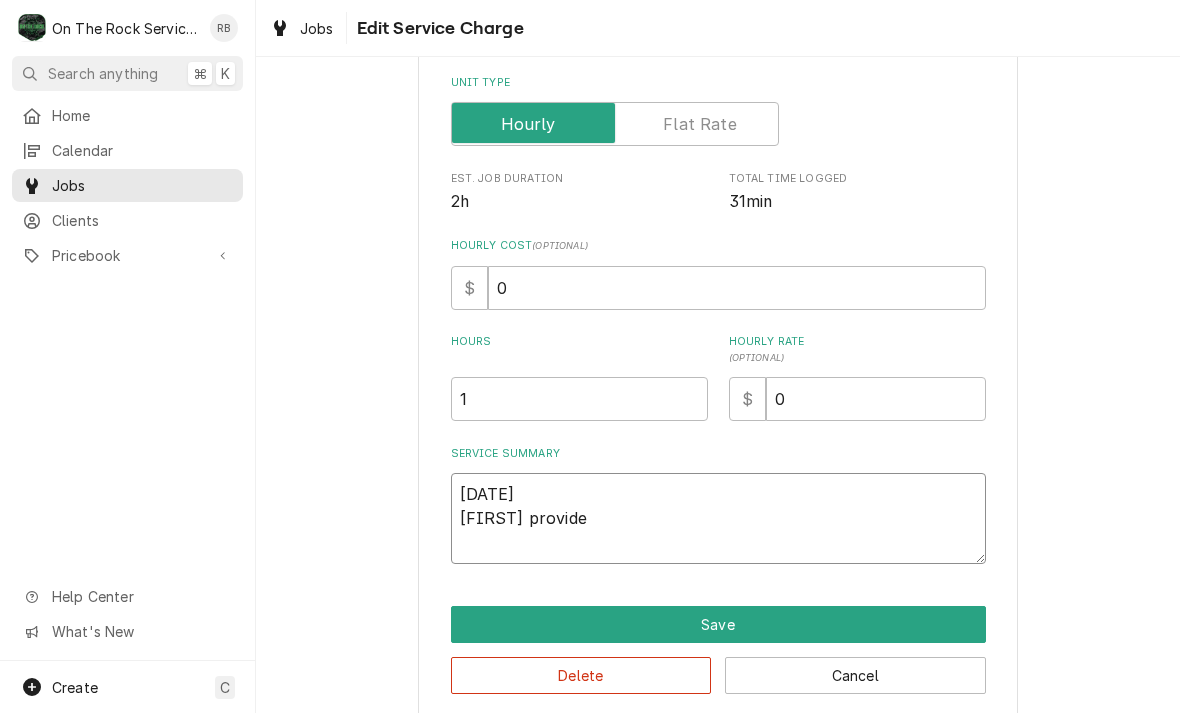 type on "x" 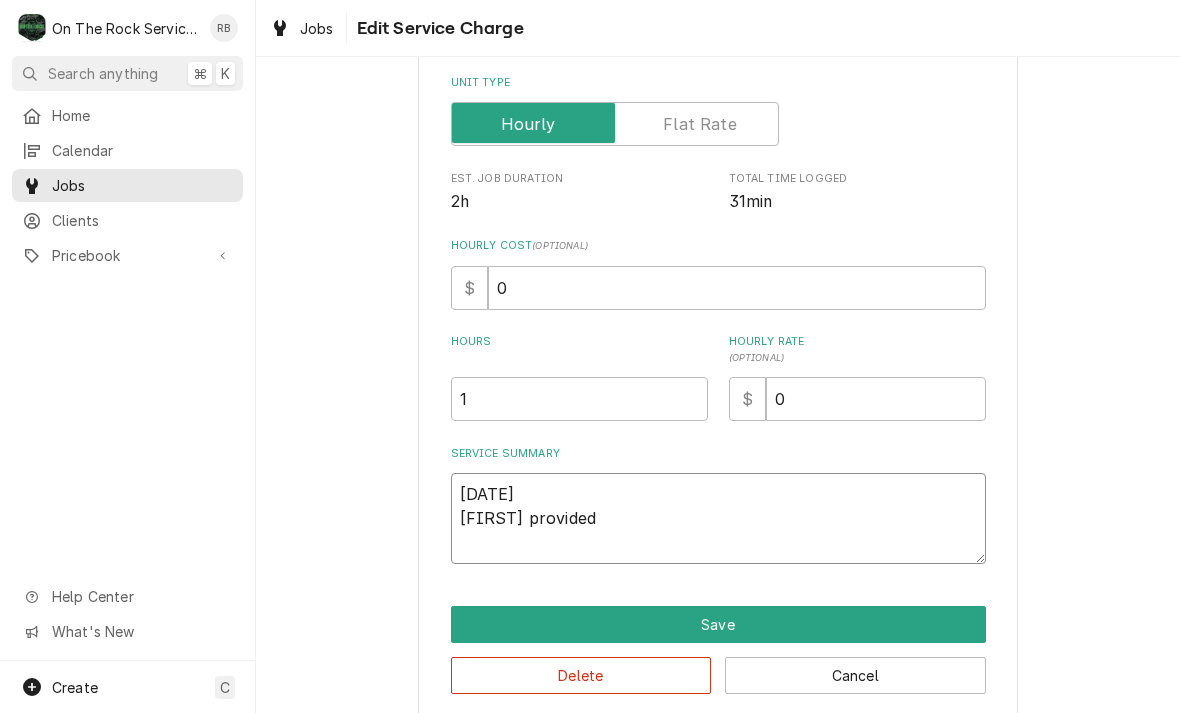 type on "x" 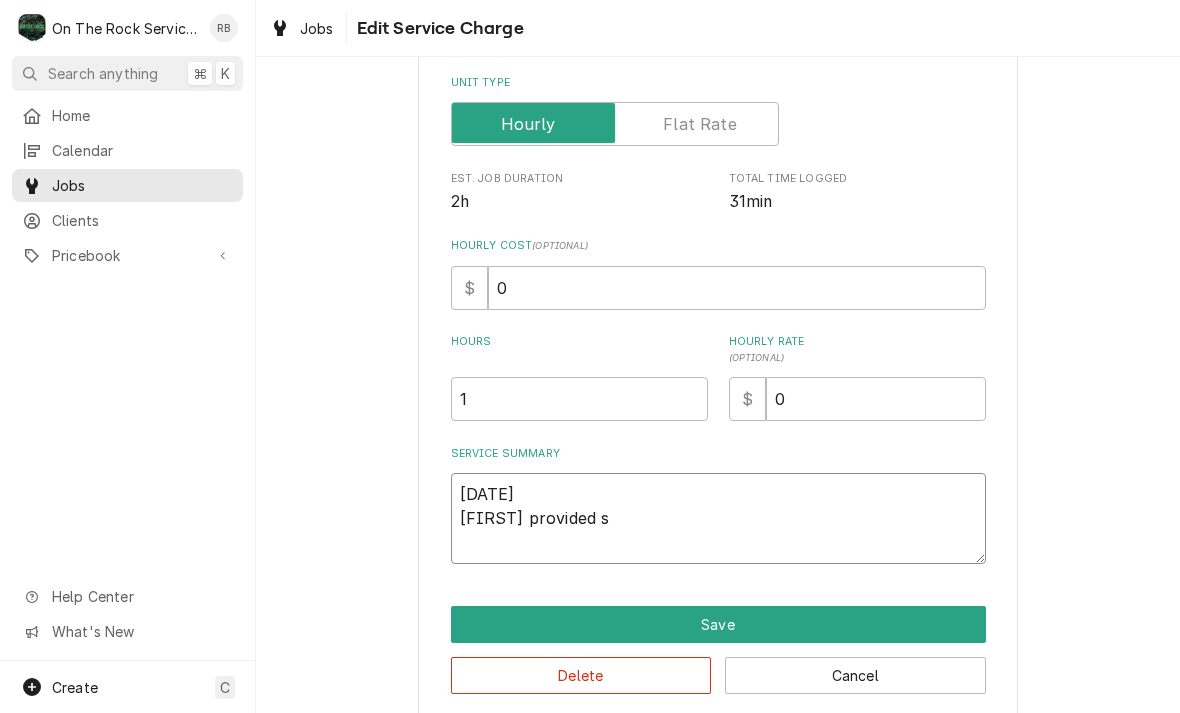 type on "x" 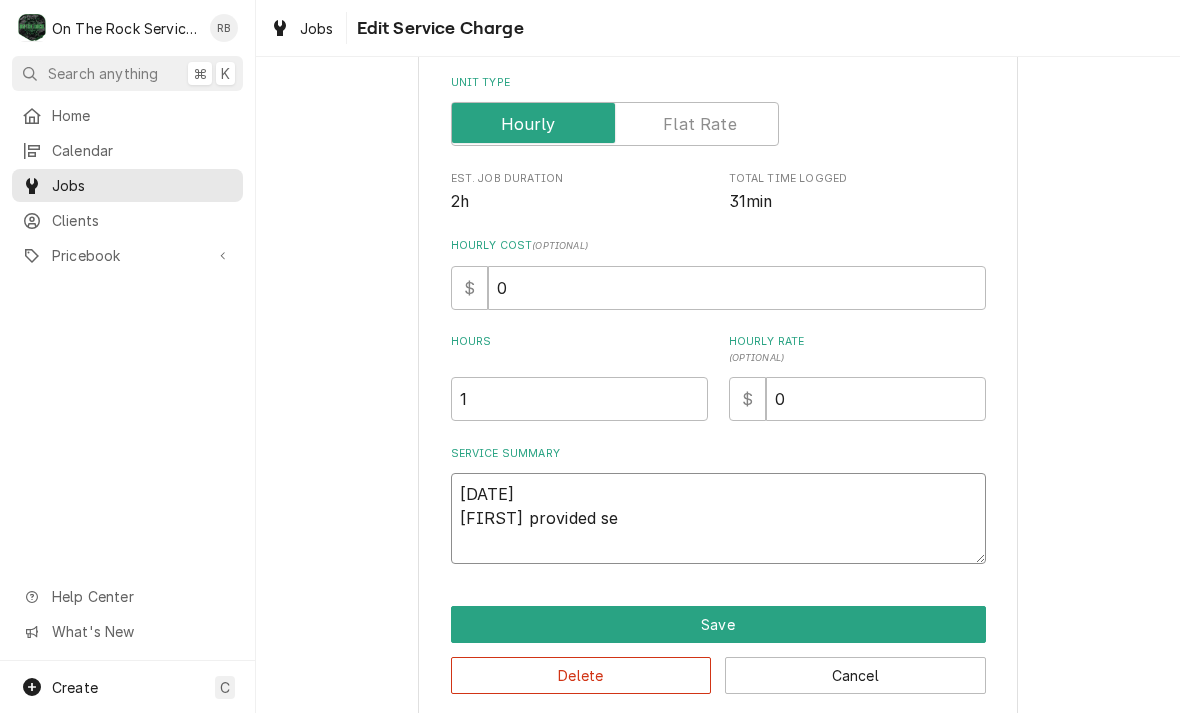 type on "x" 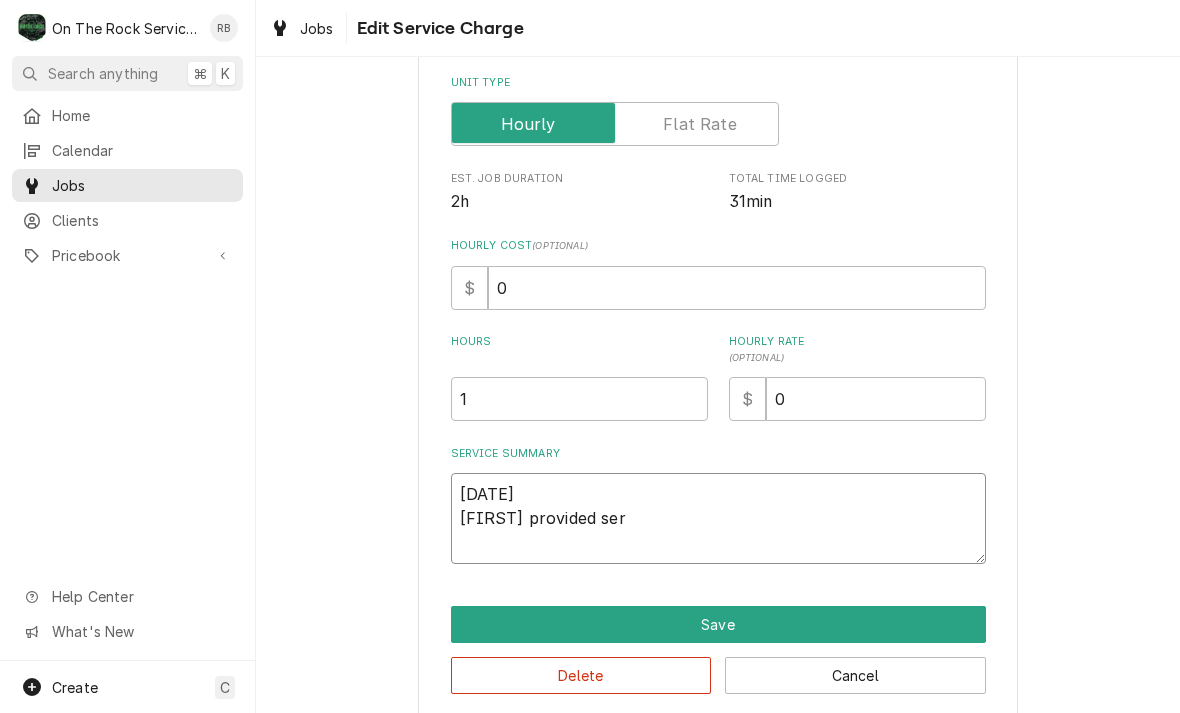 type on "x" 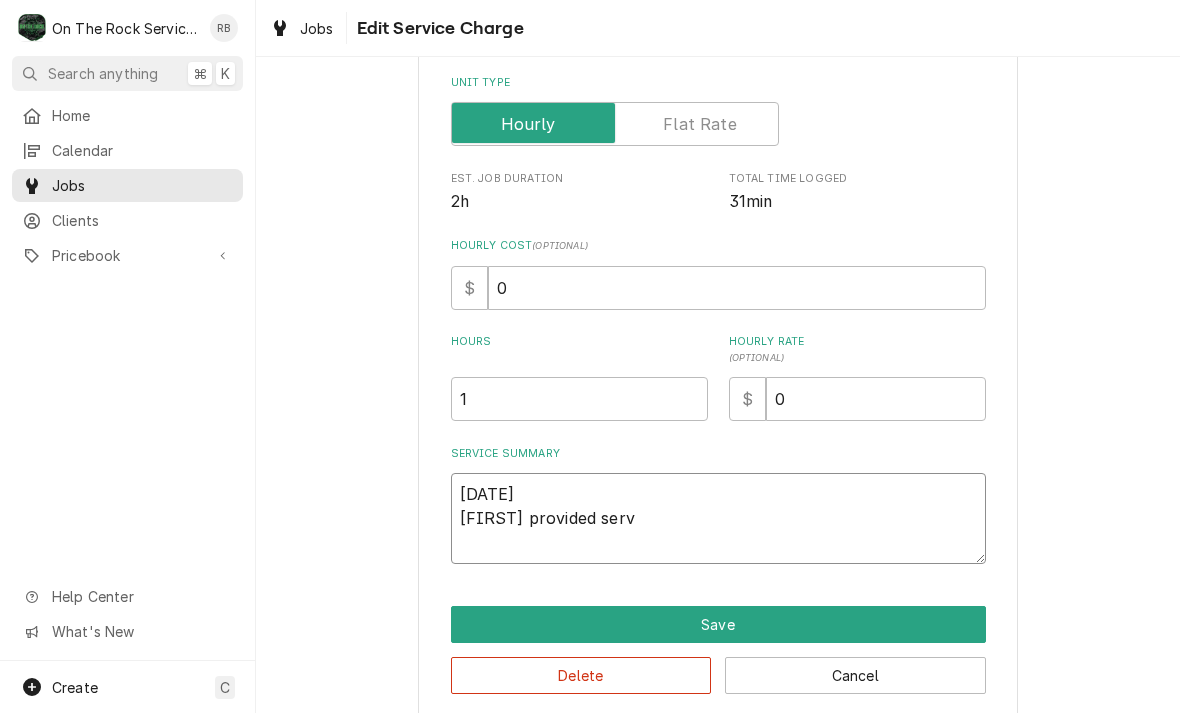type on "x" 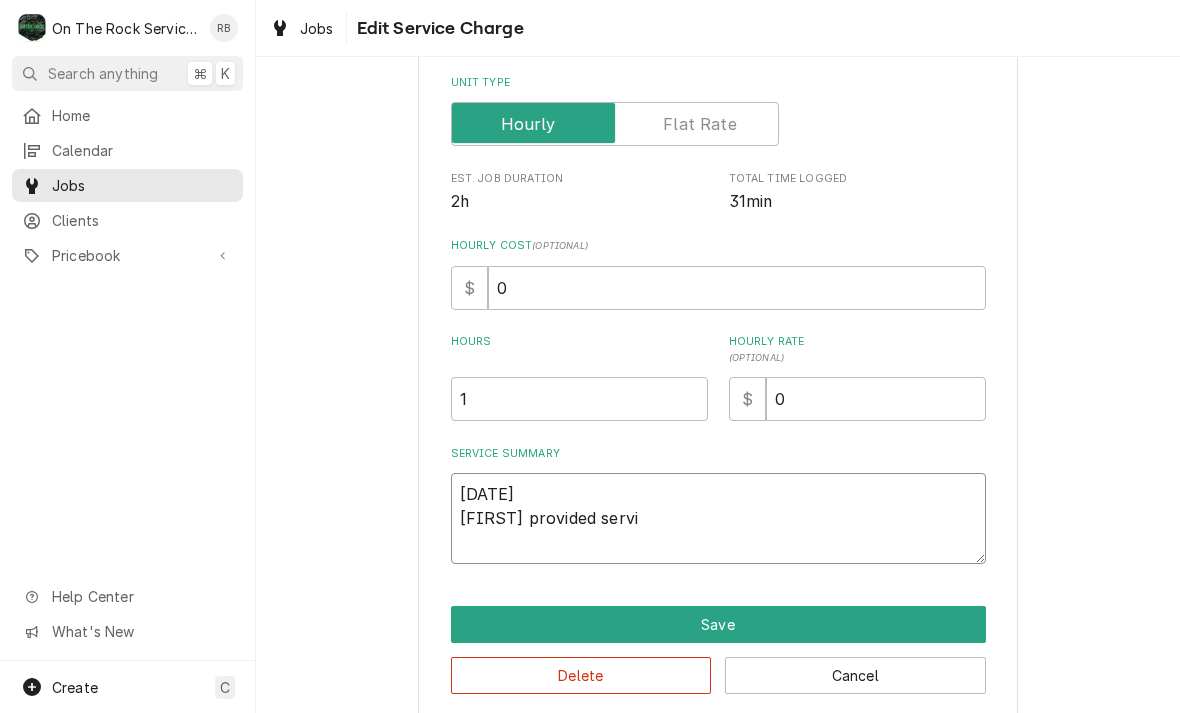 type on "x" 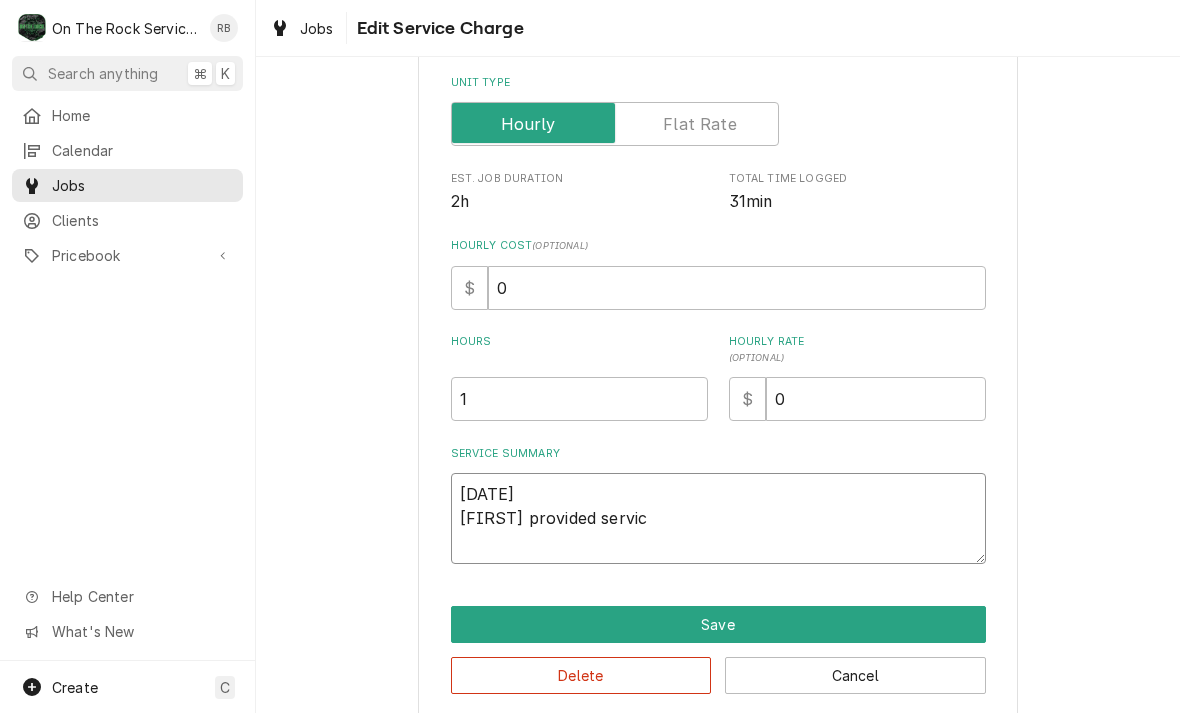 type on "x" 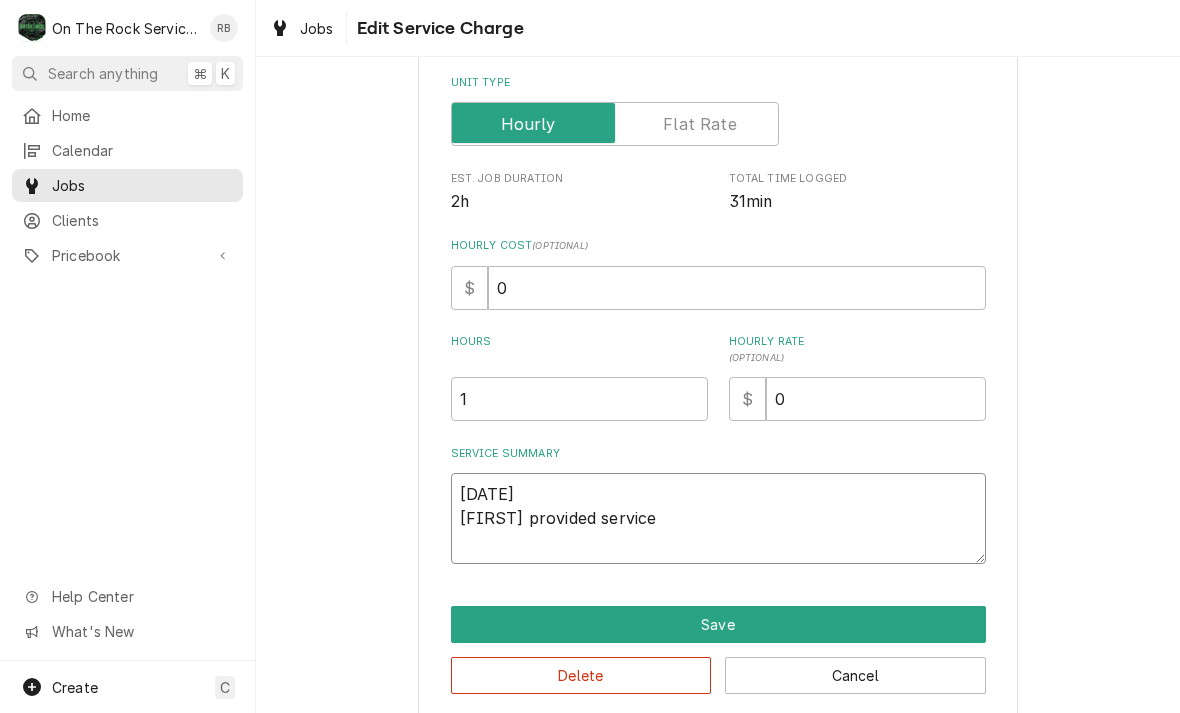 type on "x" 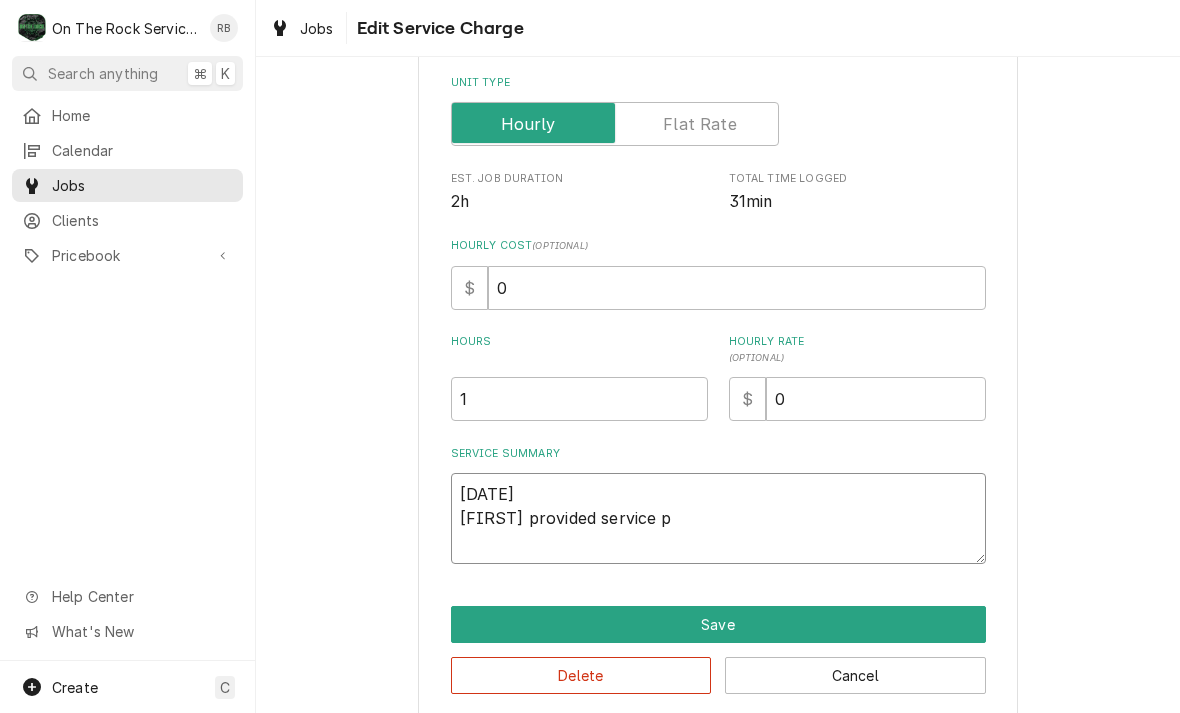 type on "x" 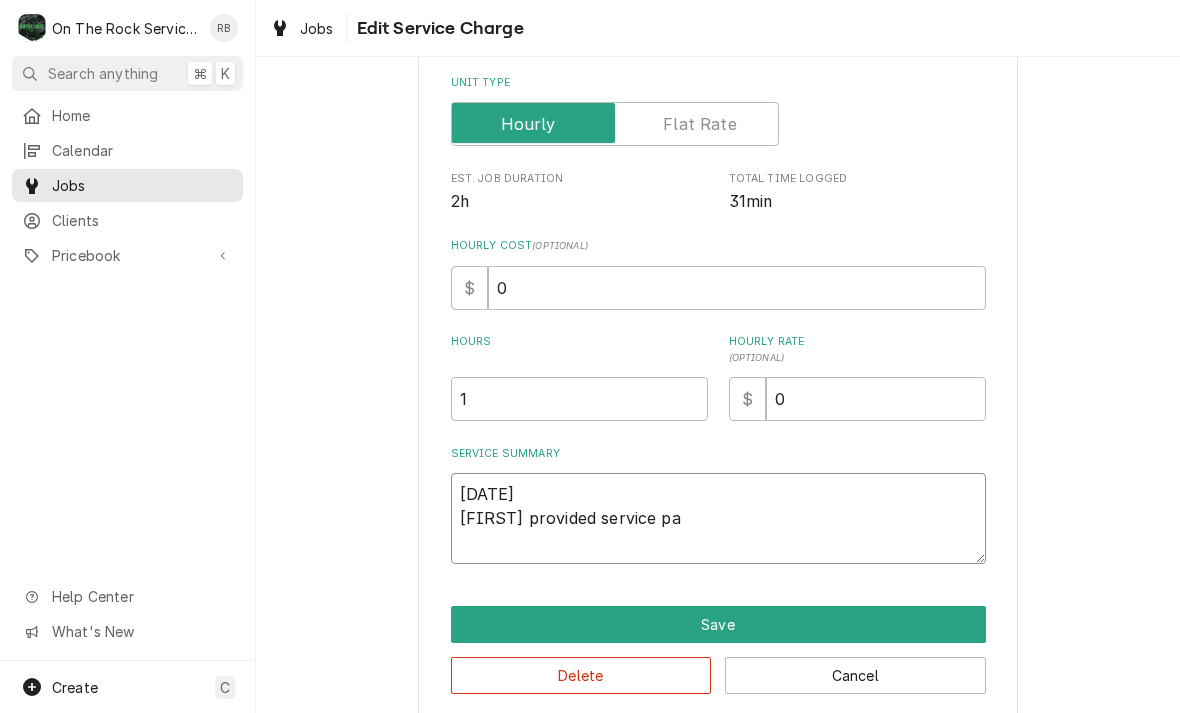 type on "x" 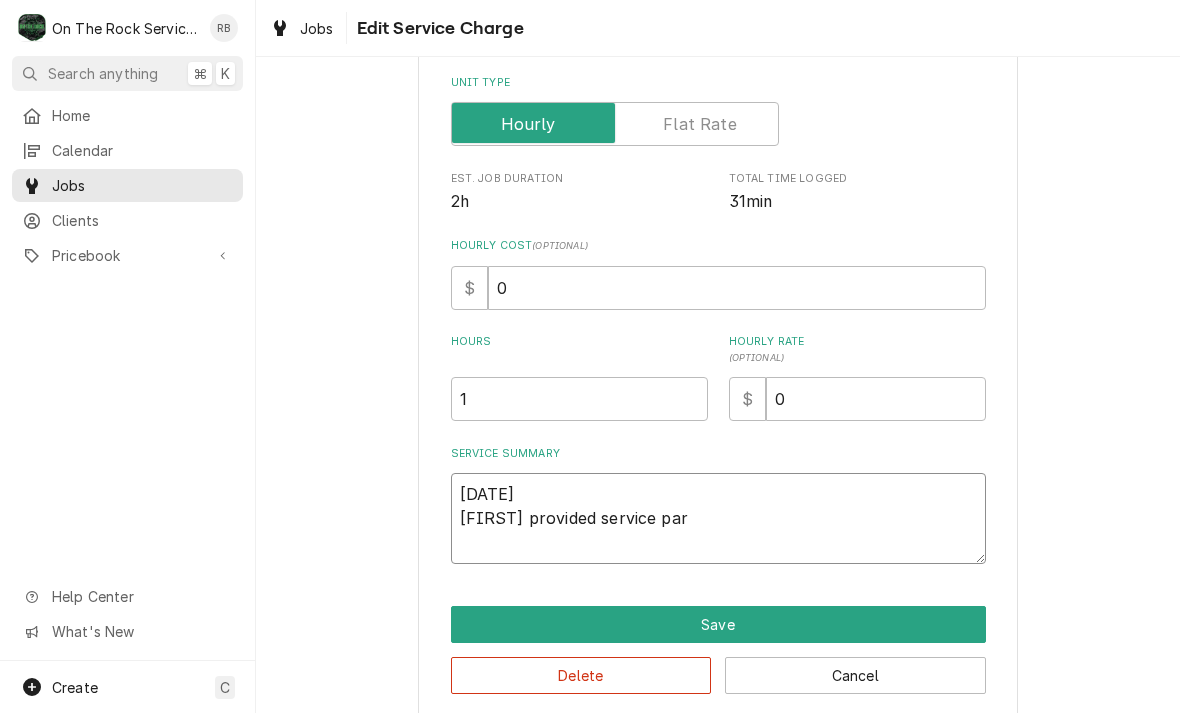 type on "x" 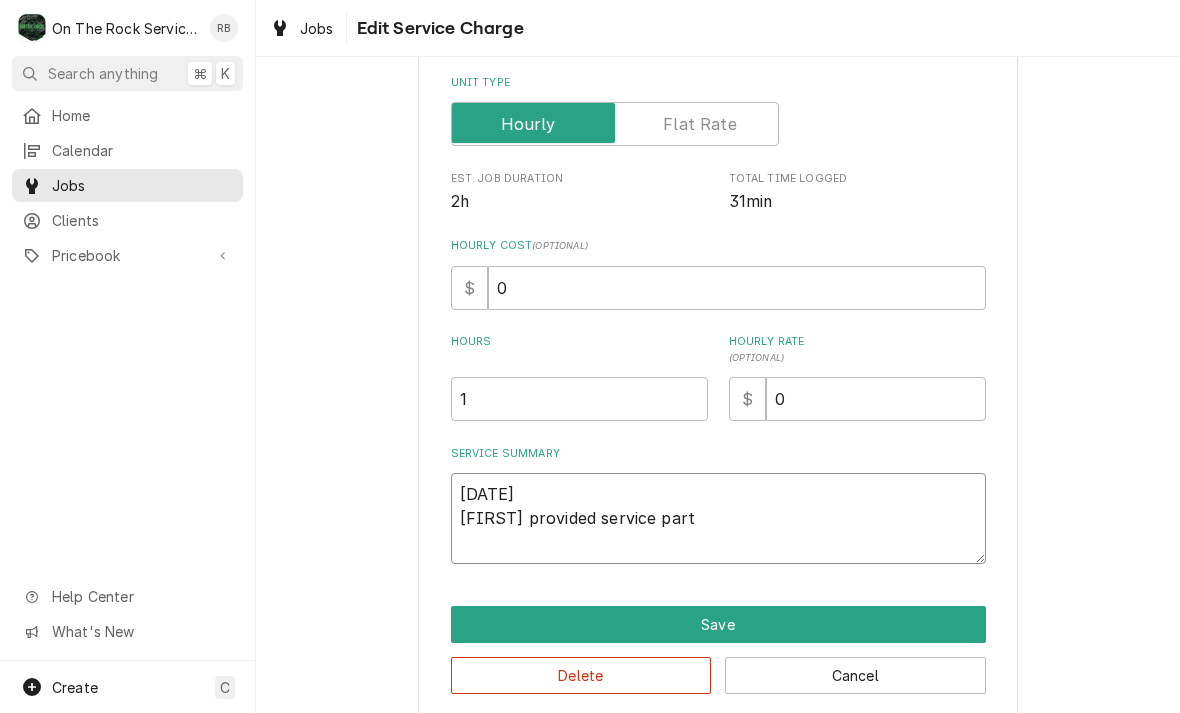 type on "x" 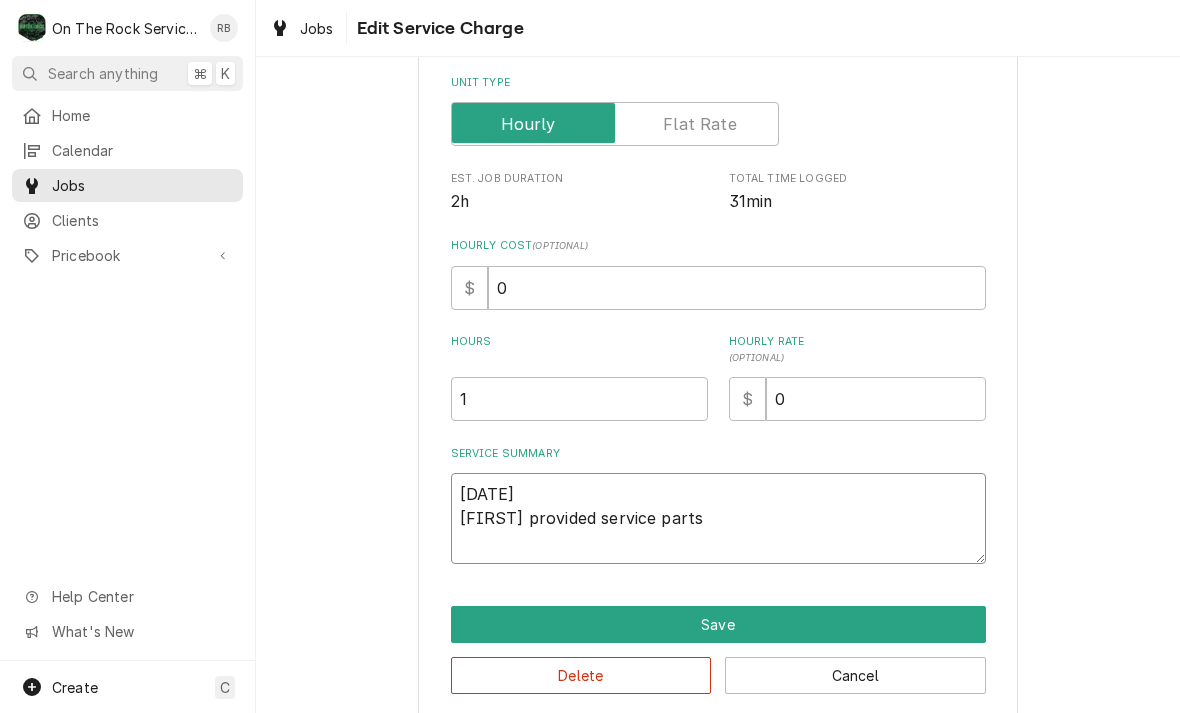 type on "x" 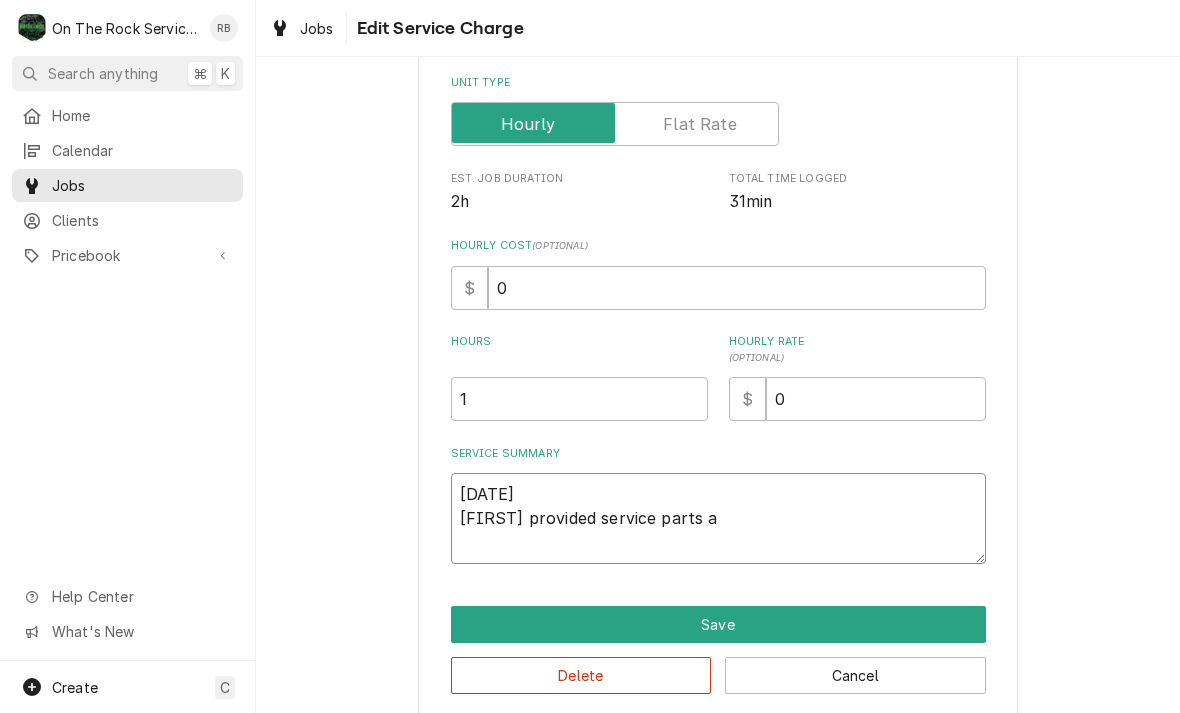 type on "x" 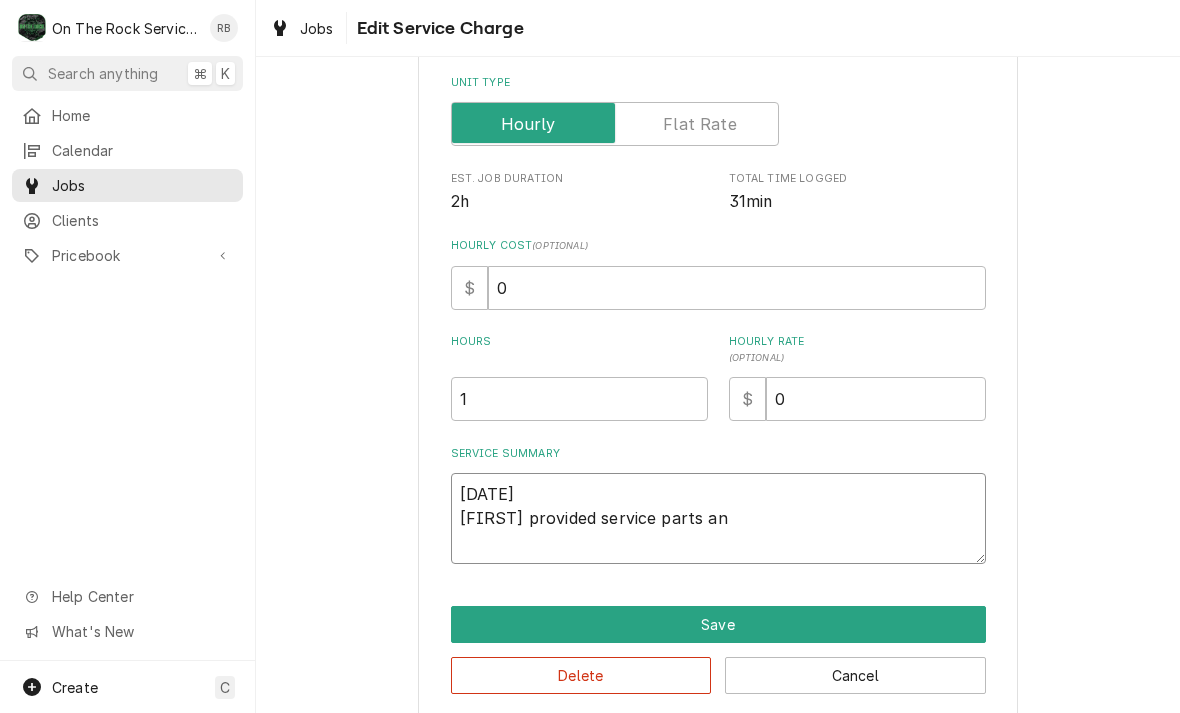 type on "[DATE]
[FIRST] provided service parts and" 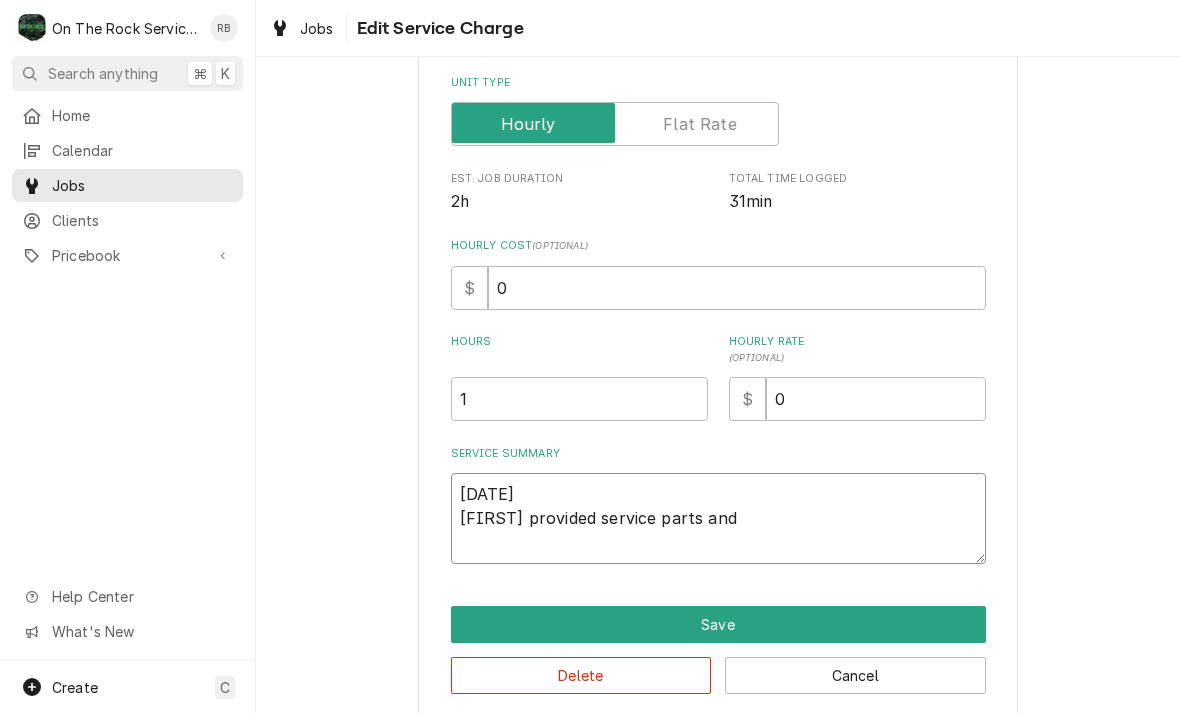 type on "x" 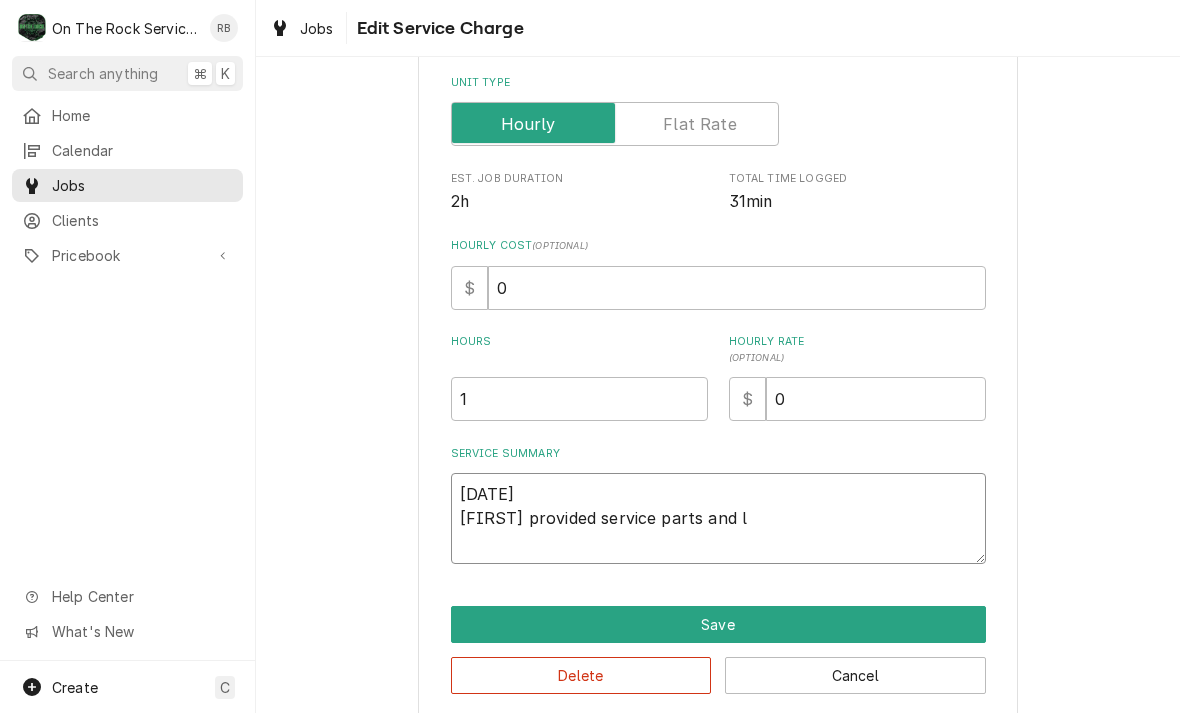 type on "x" 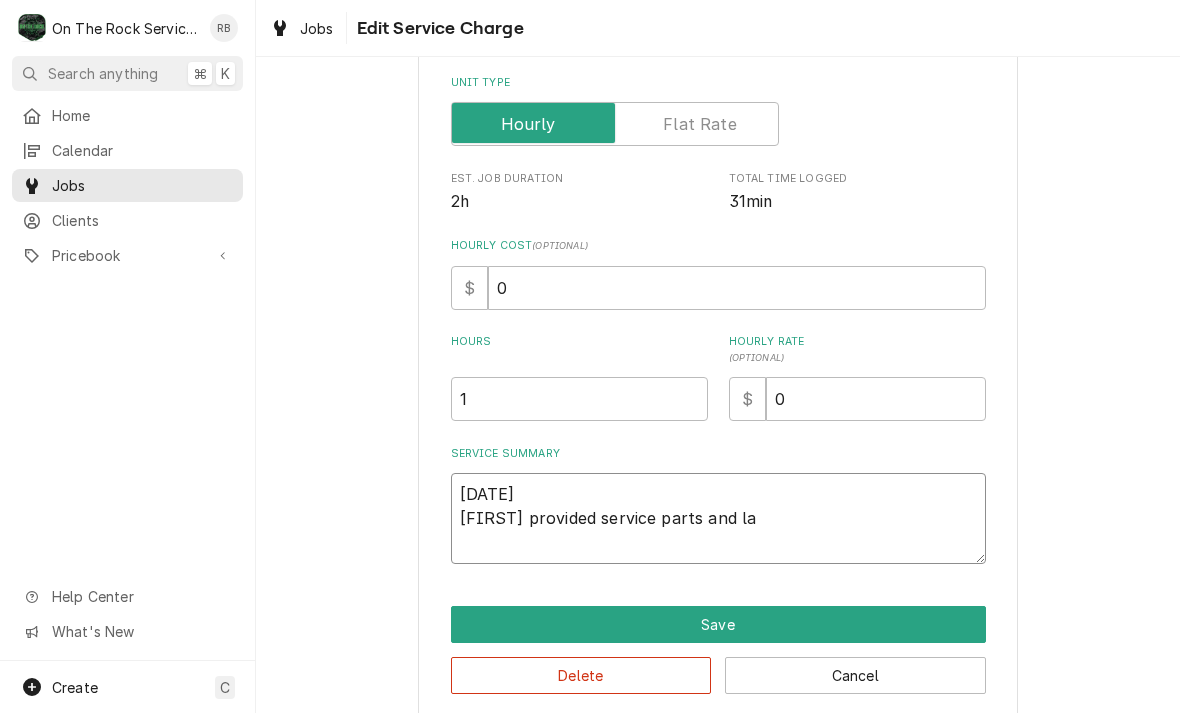 type on "x" 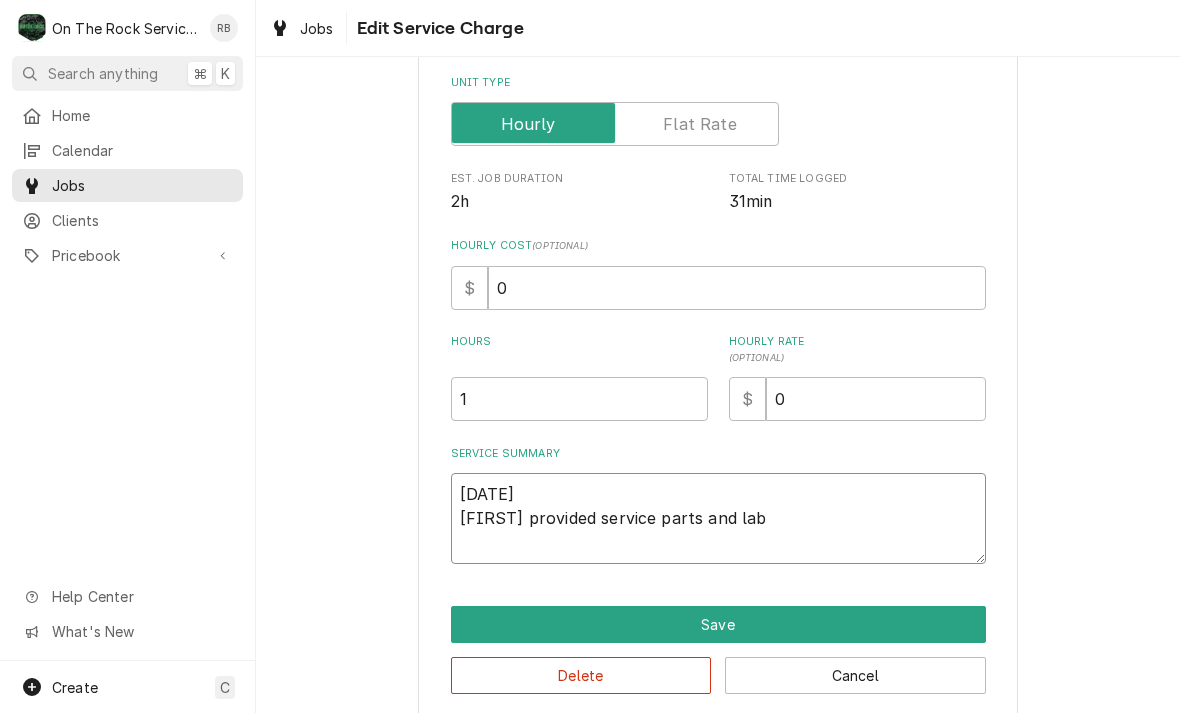 type on "x" 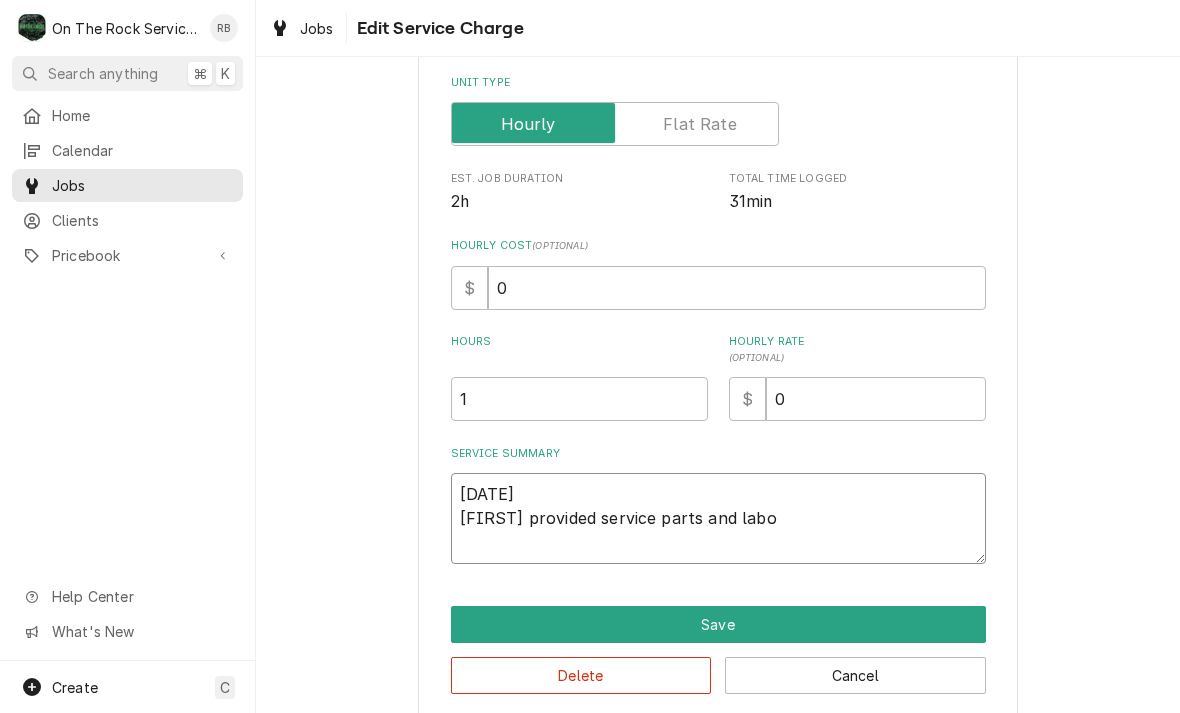 type on "x" 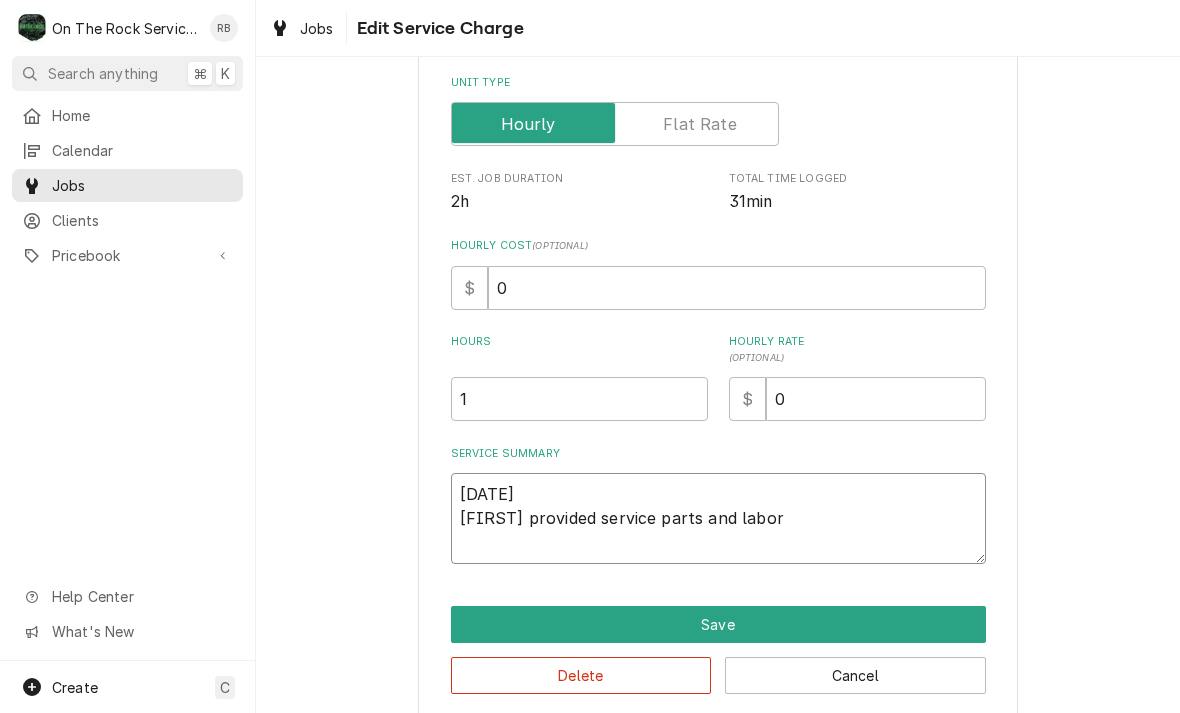 type on "x" 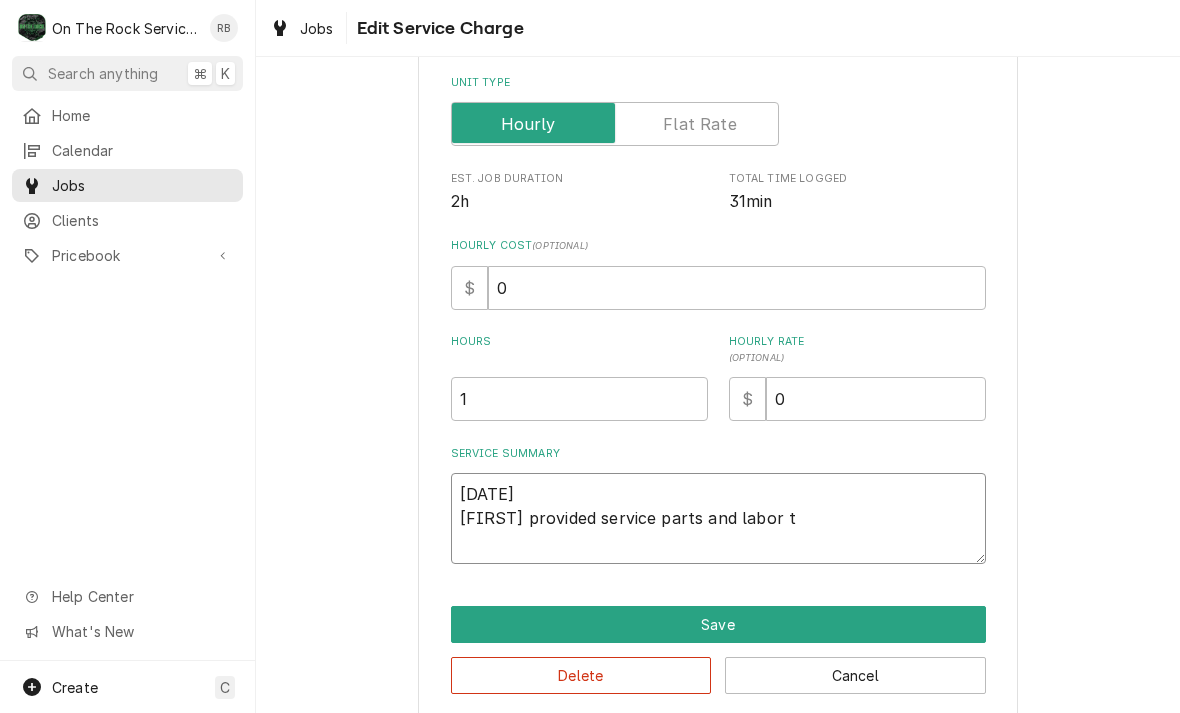 type on "x" 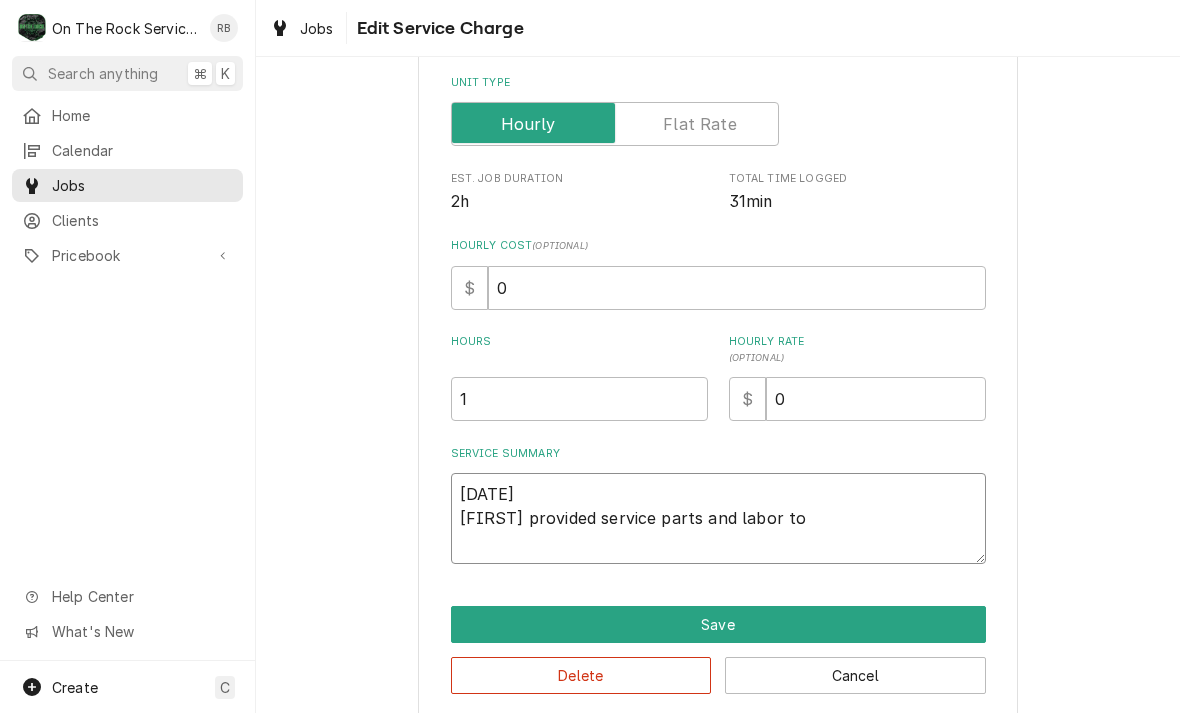 type on "x" 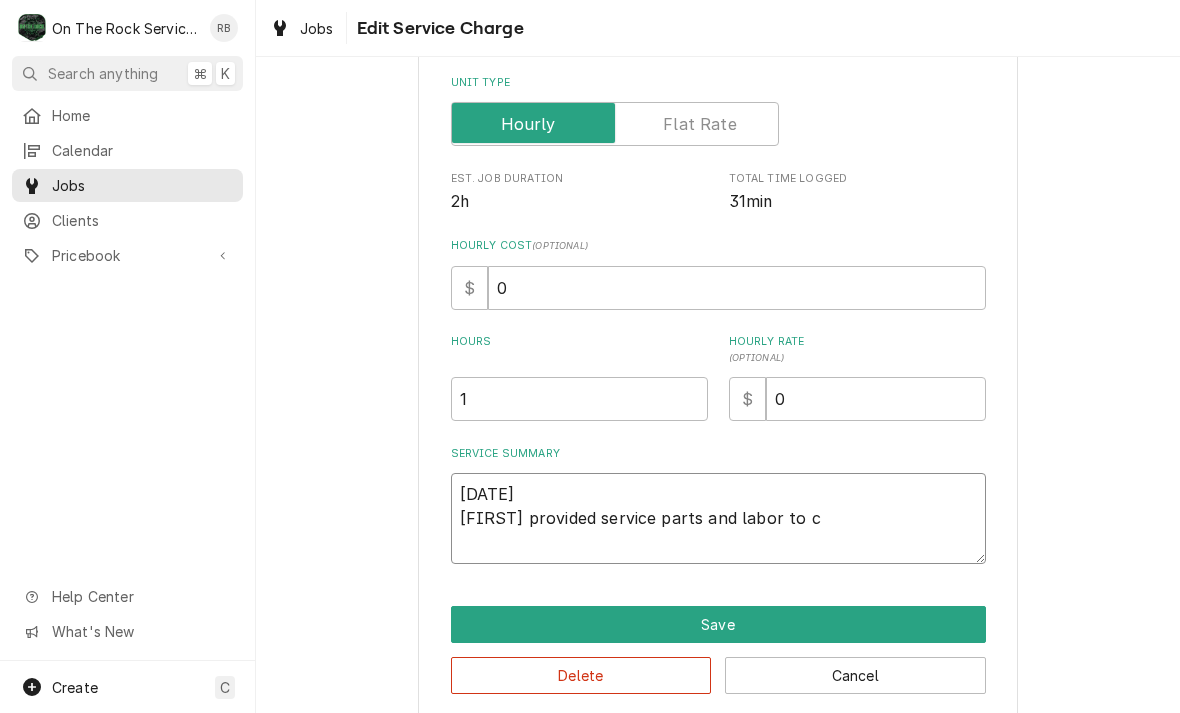 type on "x" 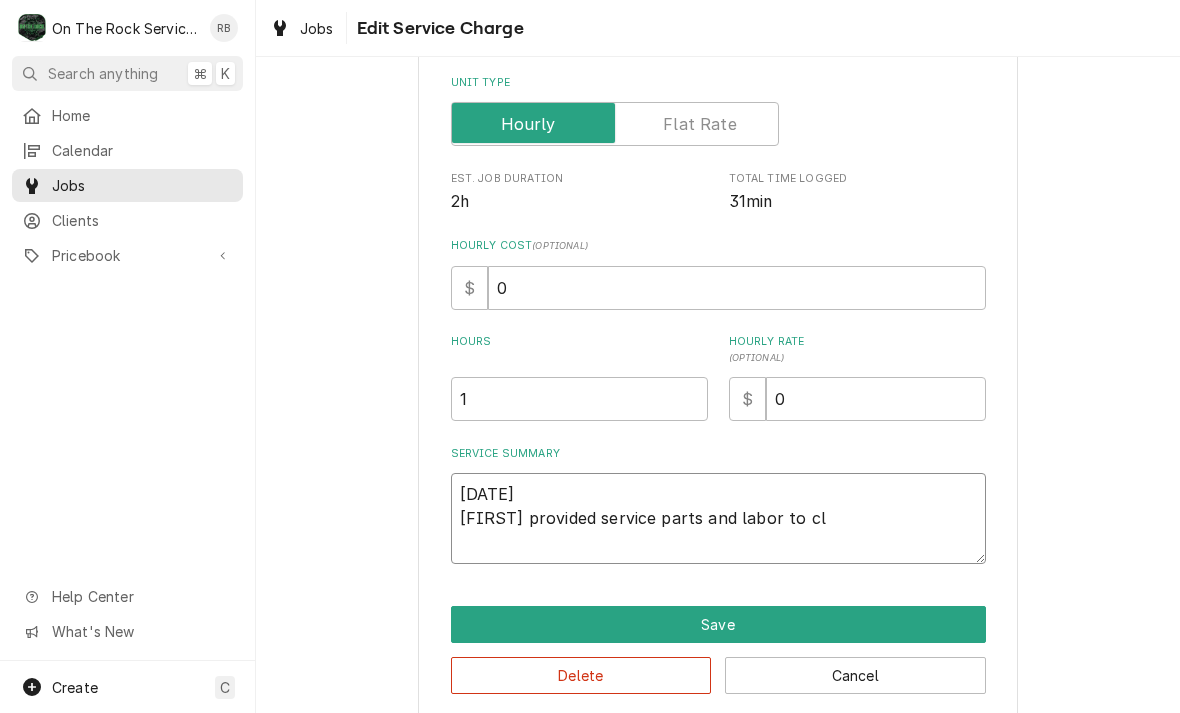 type on "x" 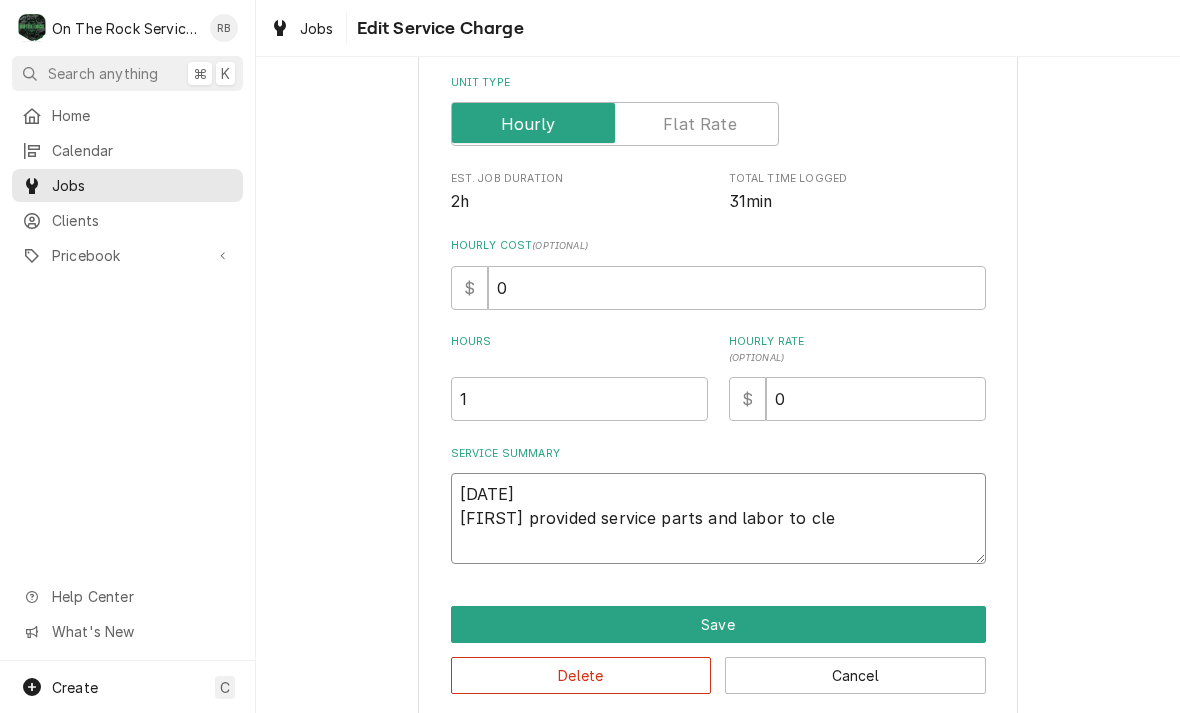 type on "x" 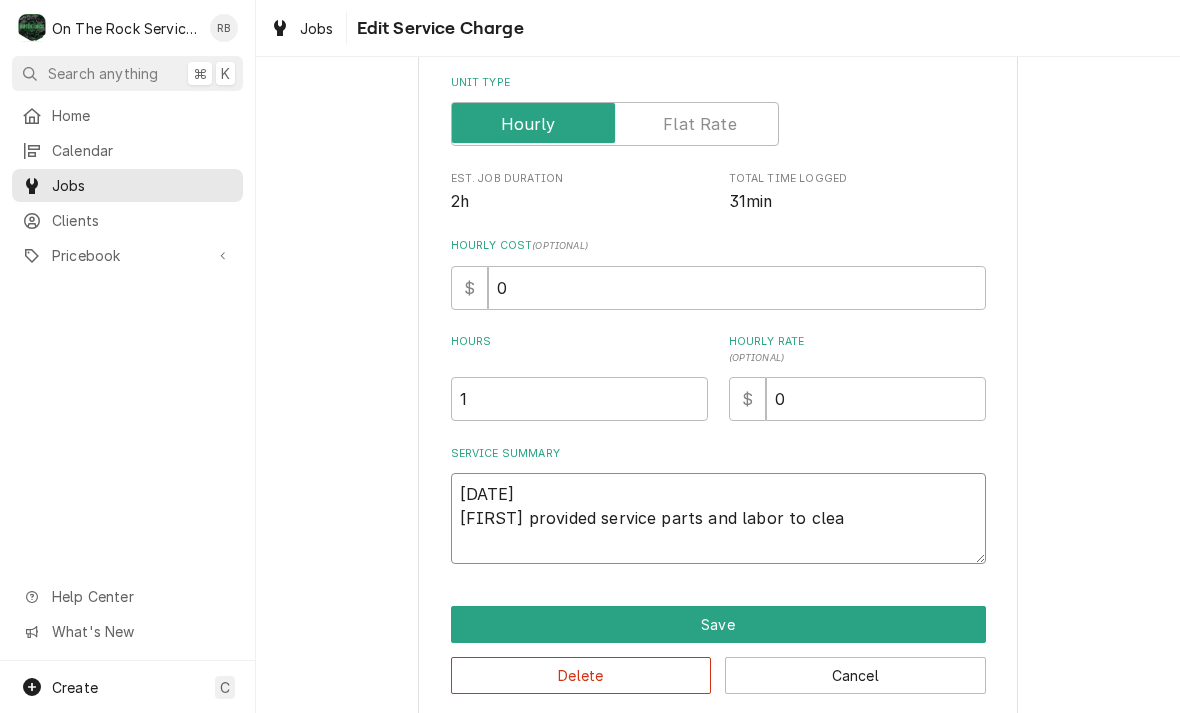 type on "x" 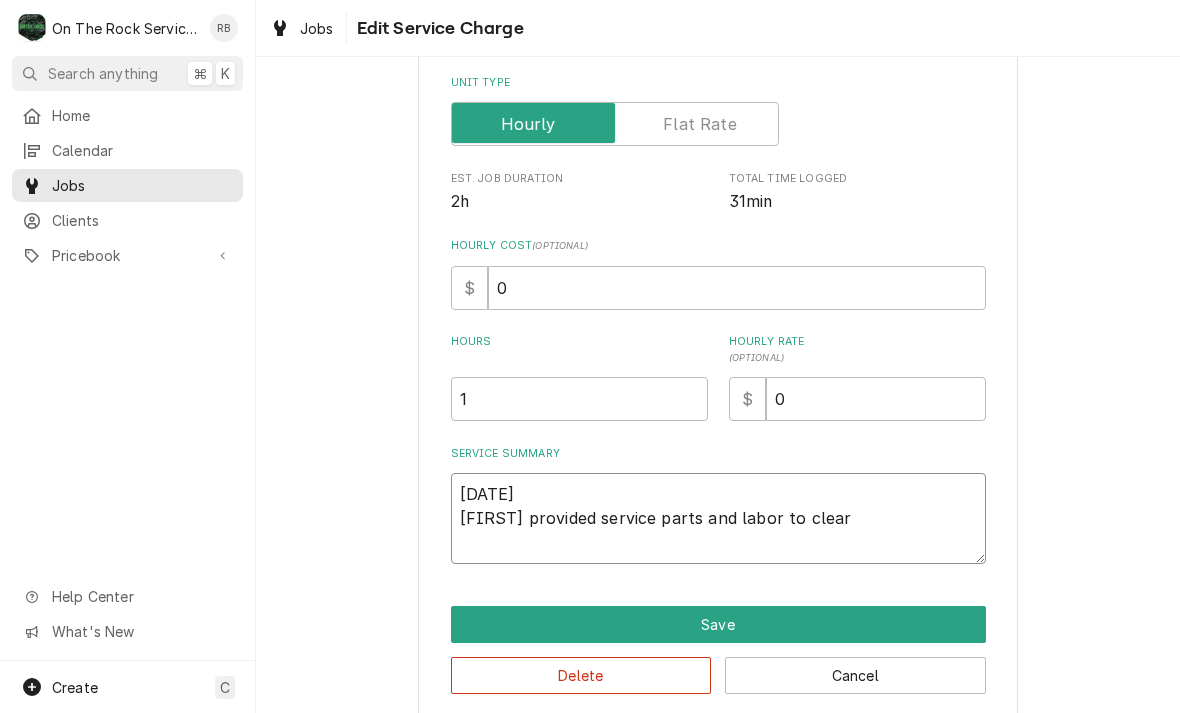 type on "x" 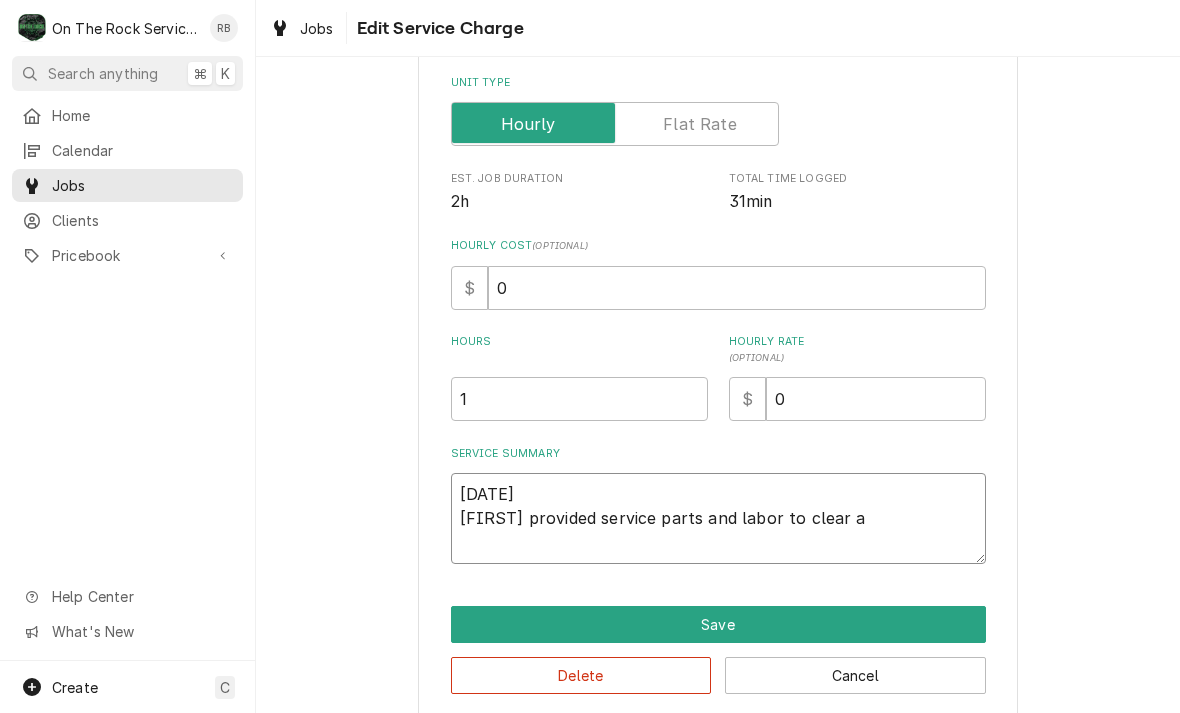 type on "x" 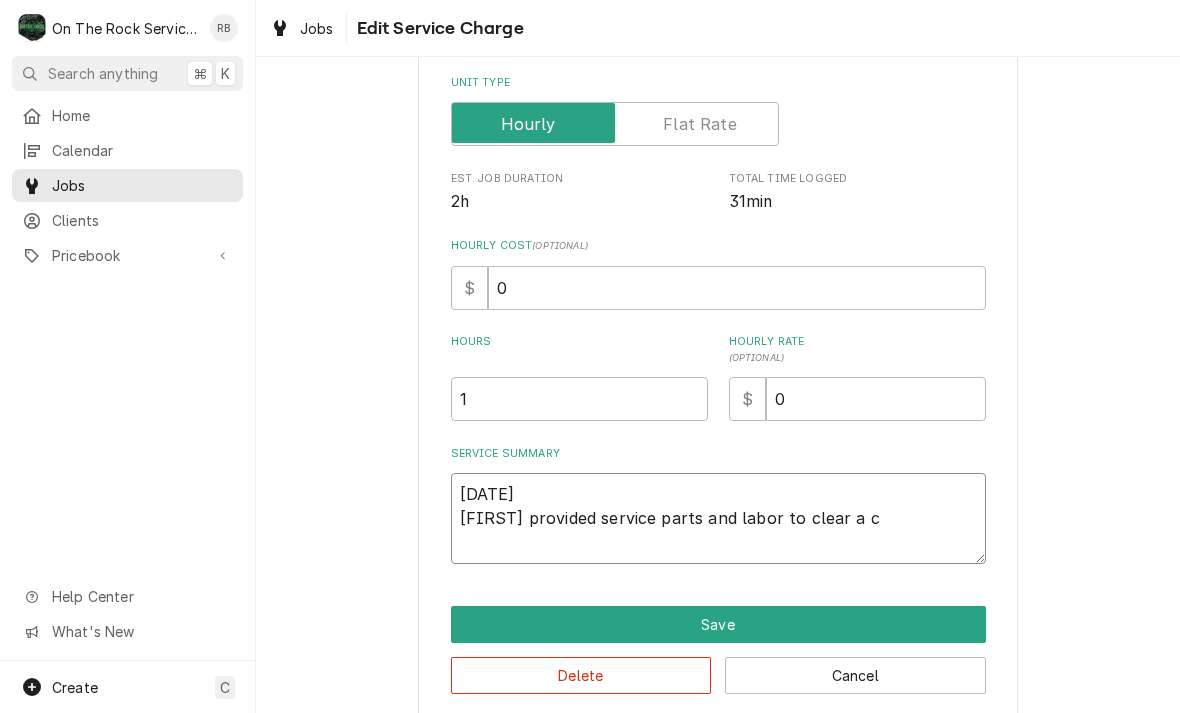 type on "x" 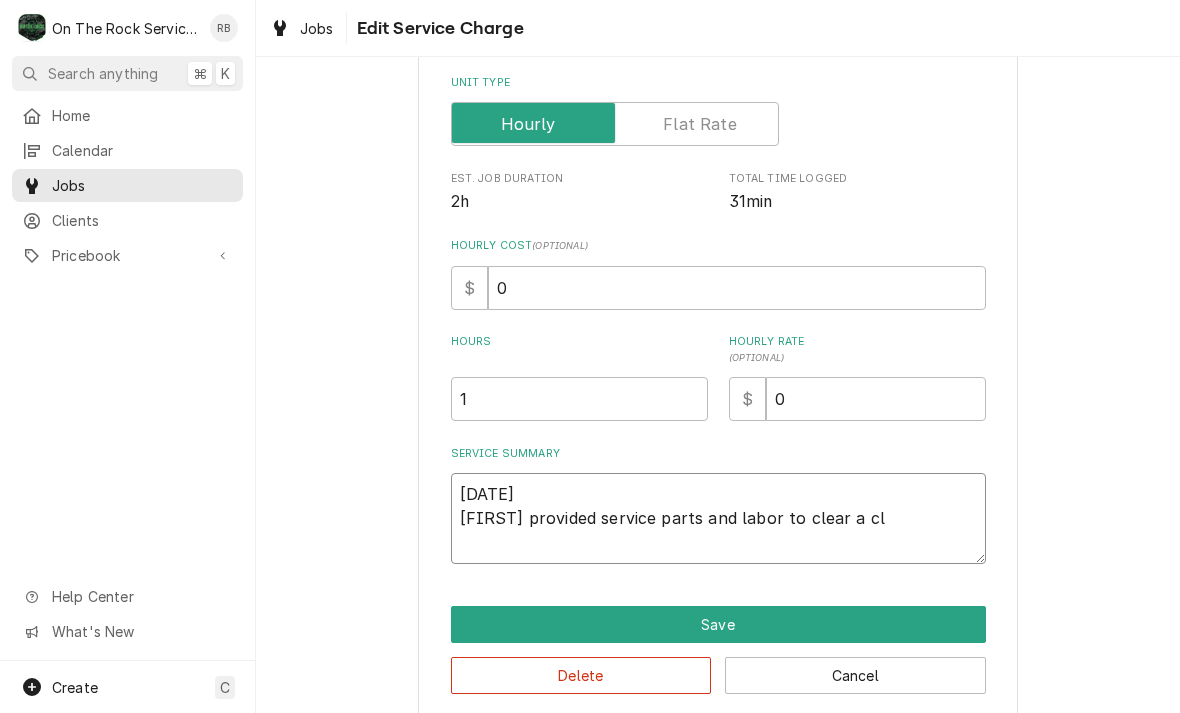 type on "x" 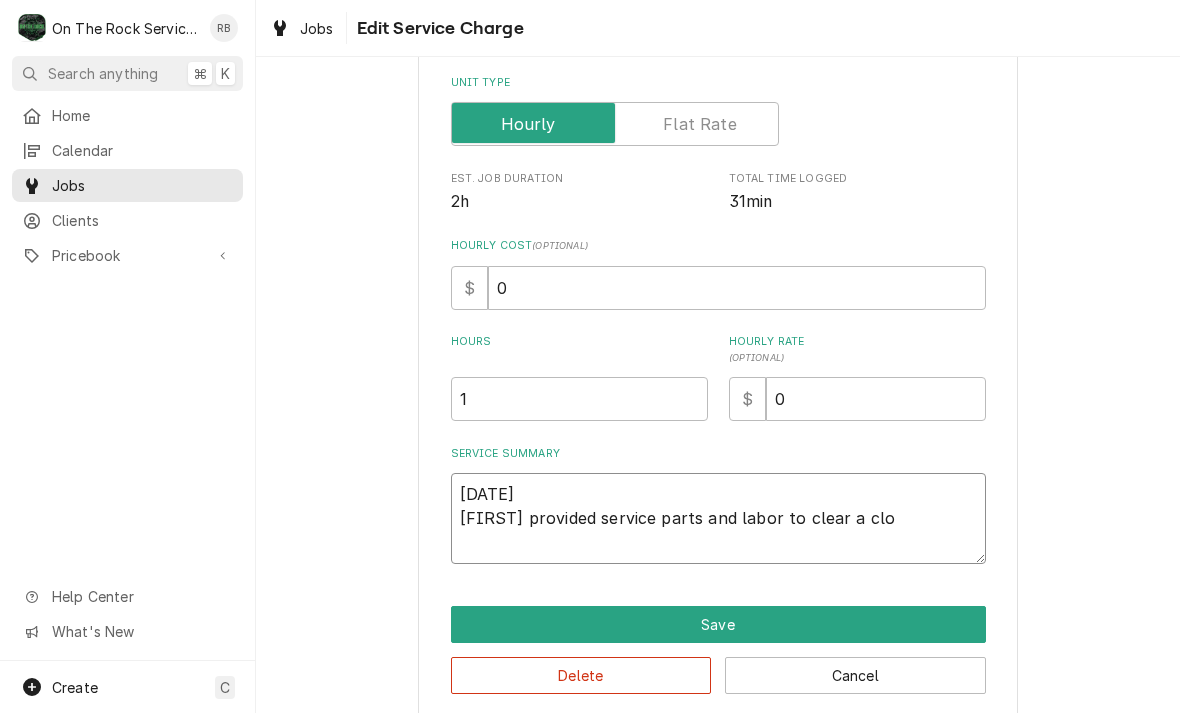 type on "x" 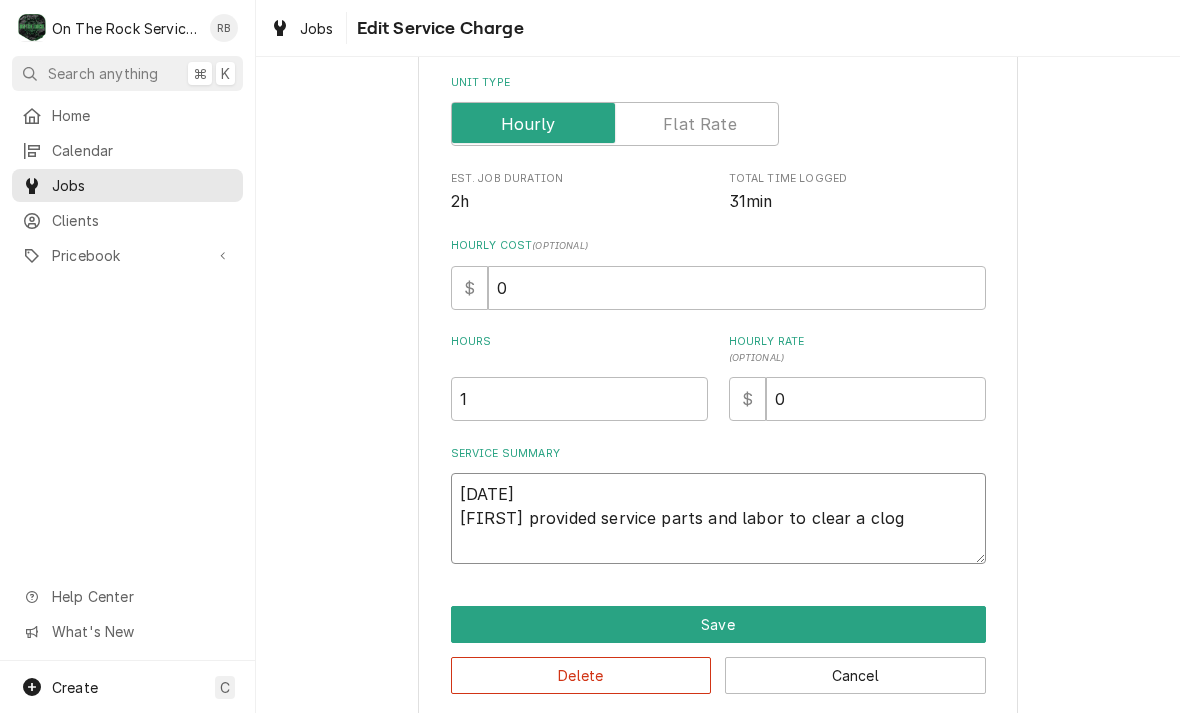 type on "x" 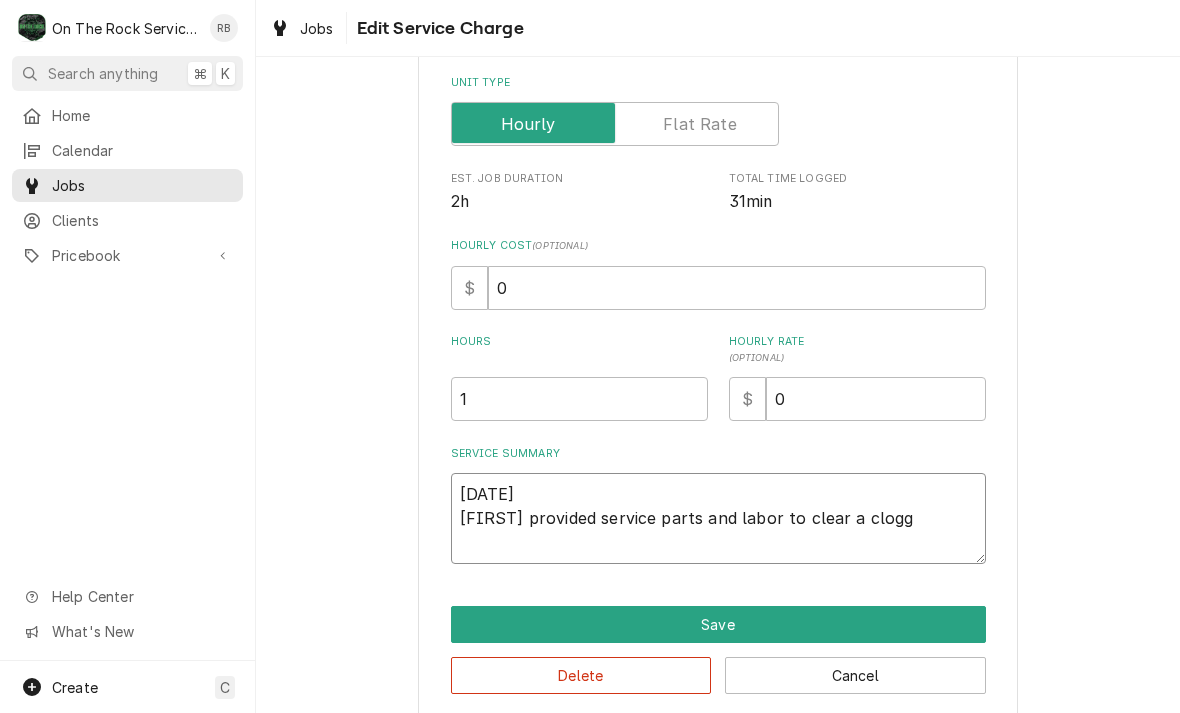 type on "x" 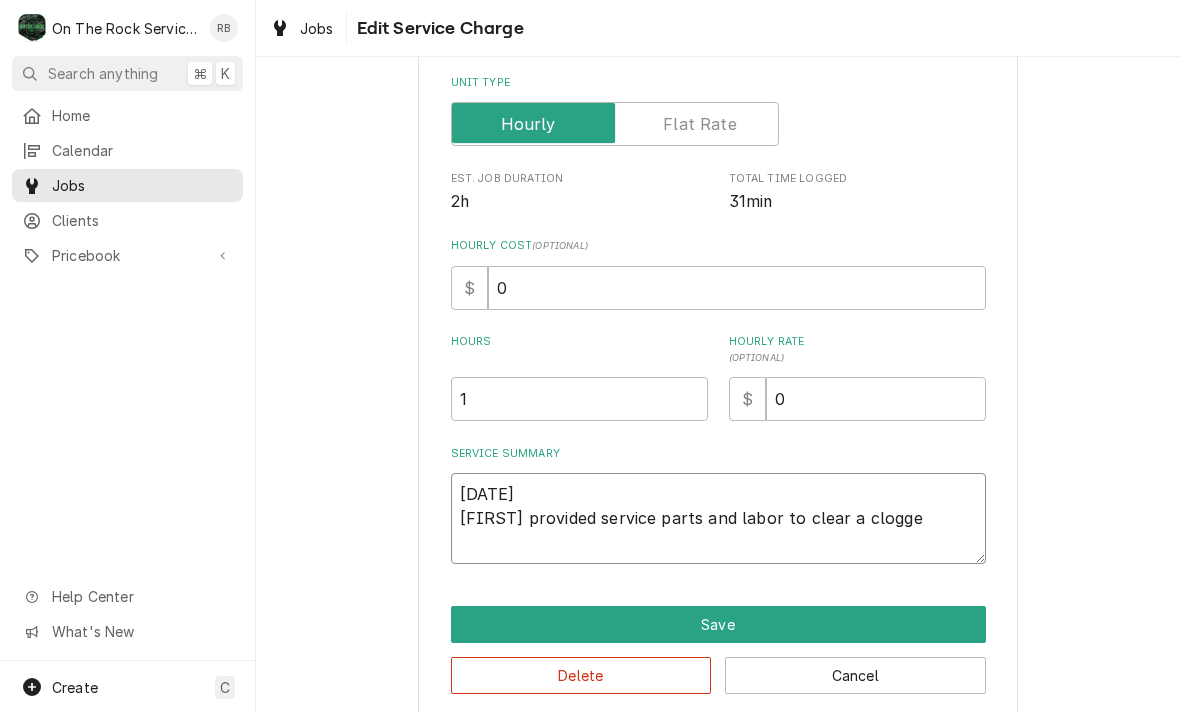 type on "x" 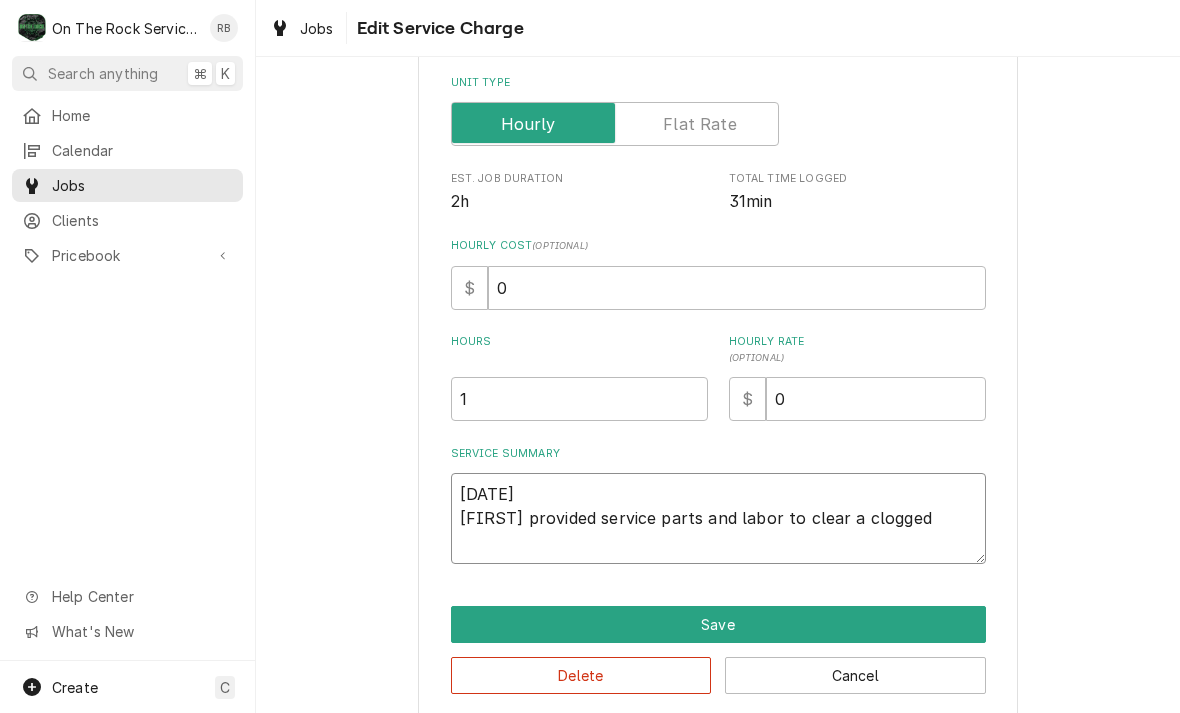 type on "x" 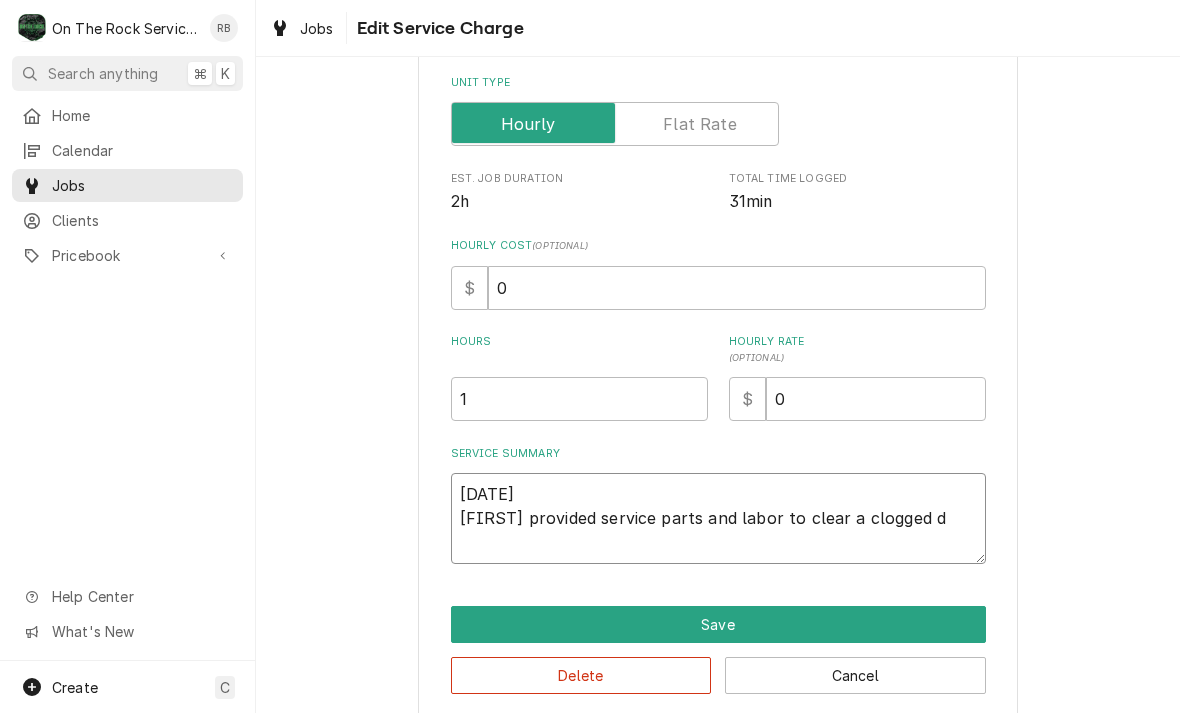 type on "x" 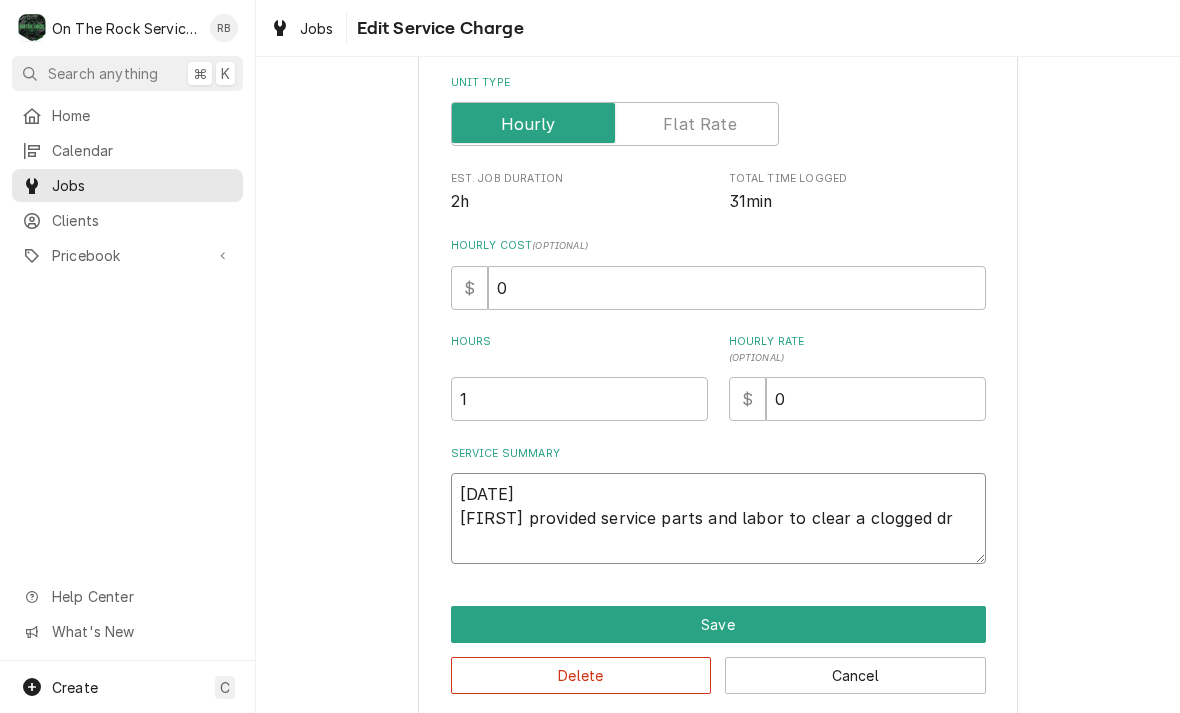 type on "x" 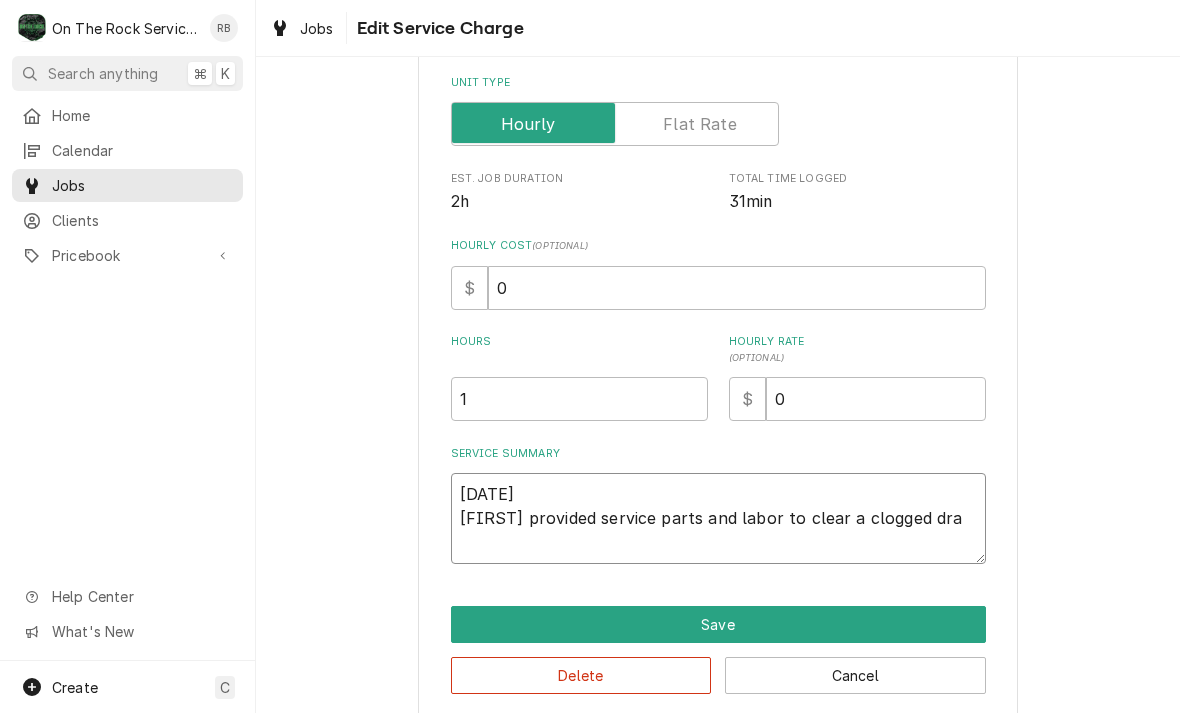 type on "x" 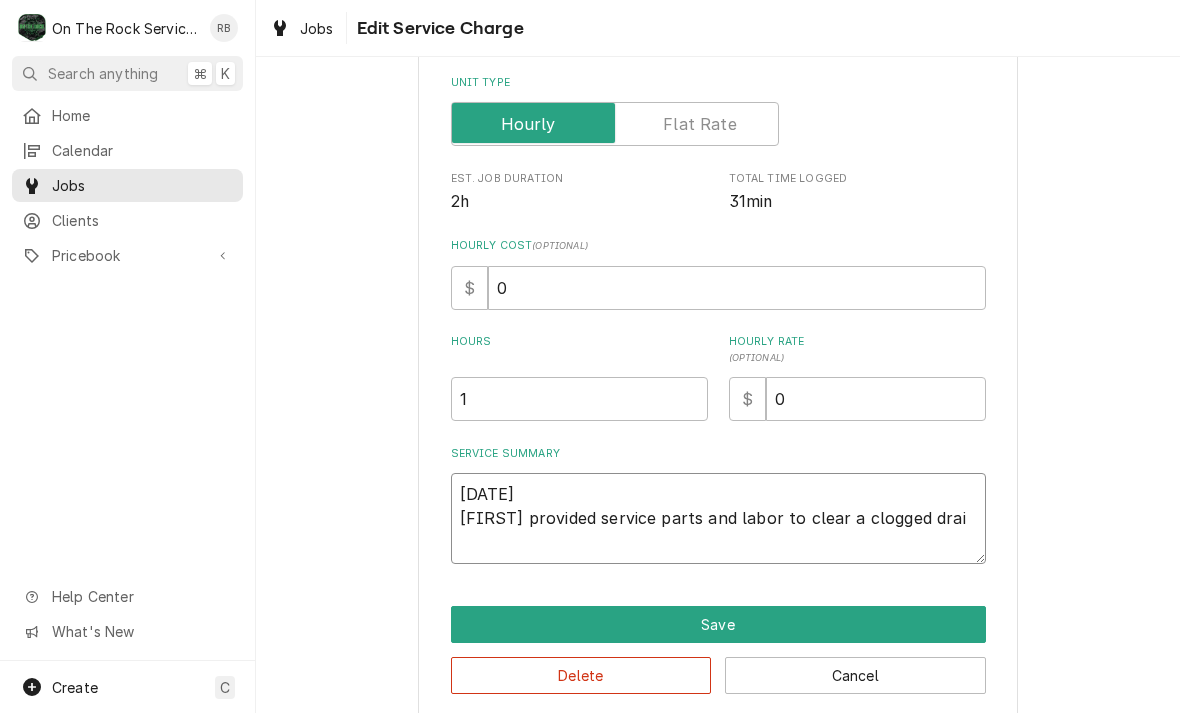 type on "x" 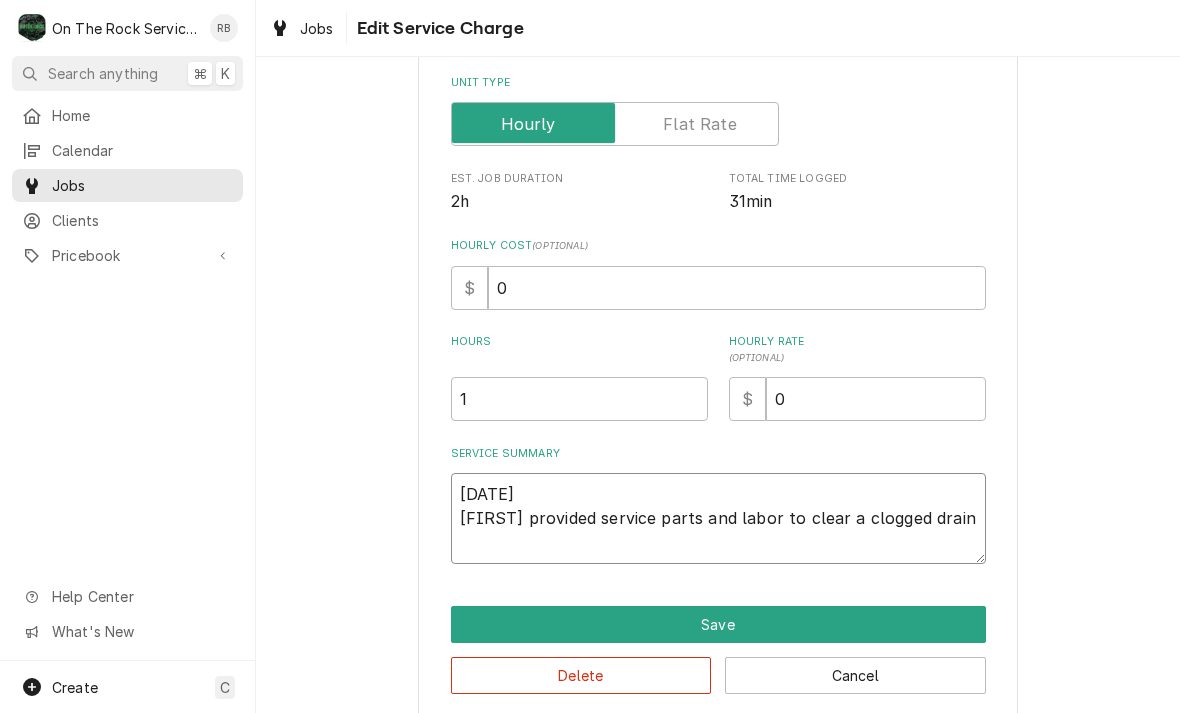 type on "x" 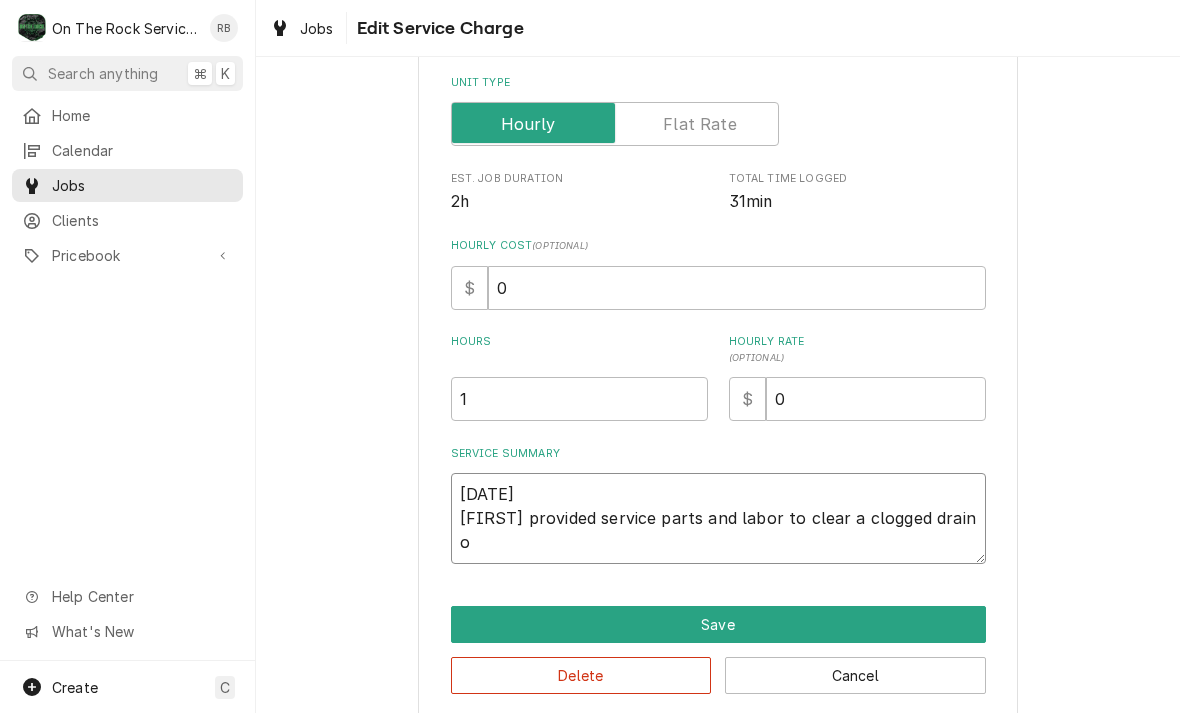 type on "x" 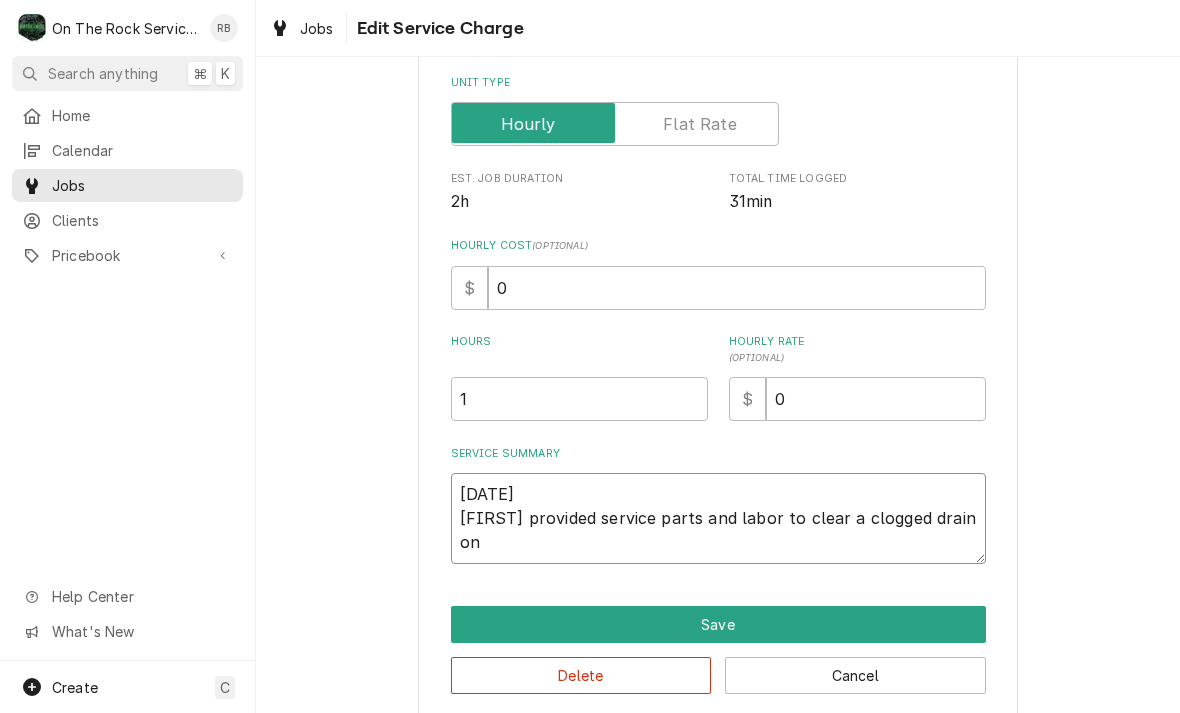 type on "x" 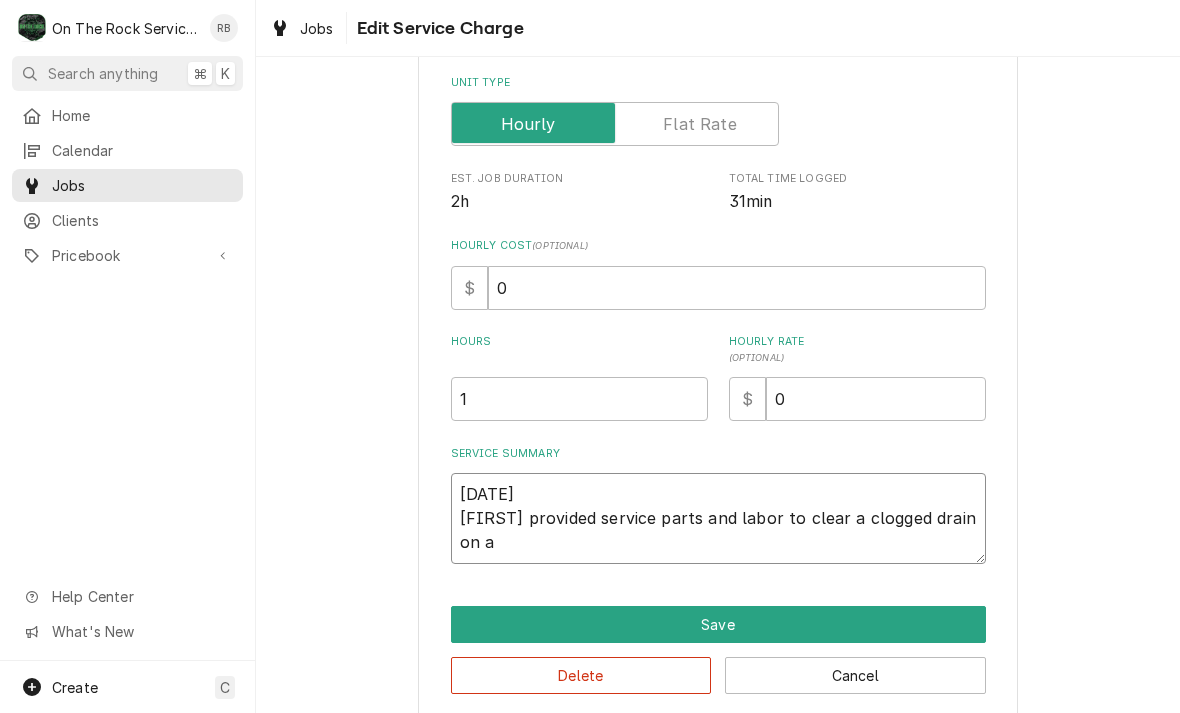 type on "x" 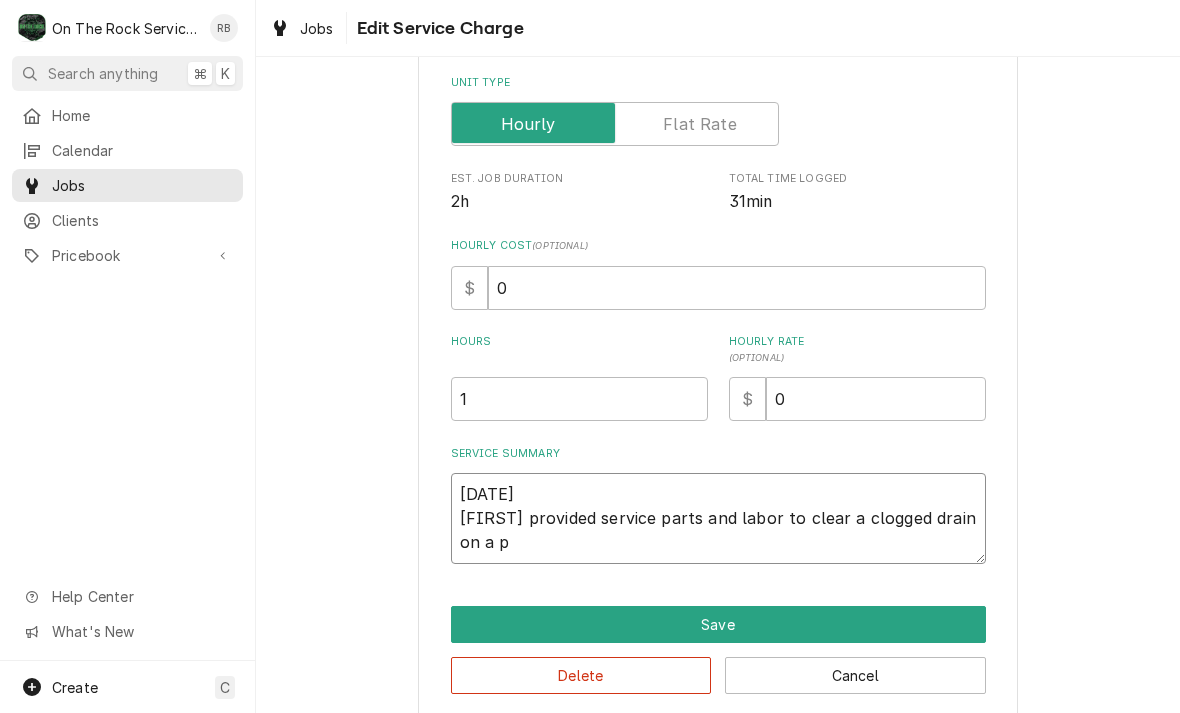 type on "x" 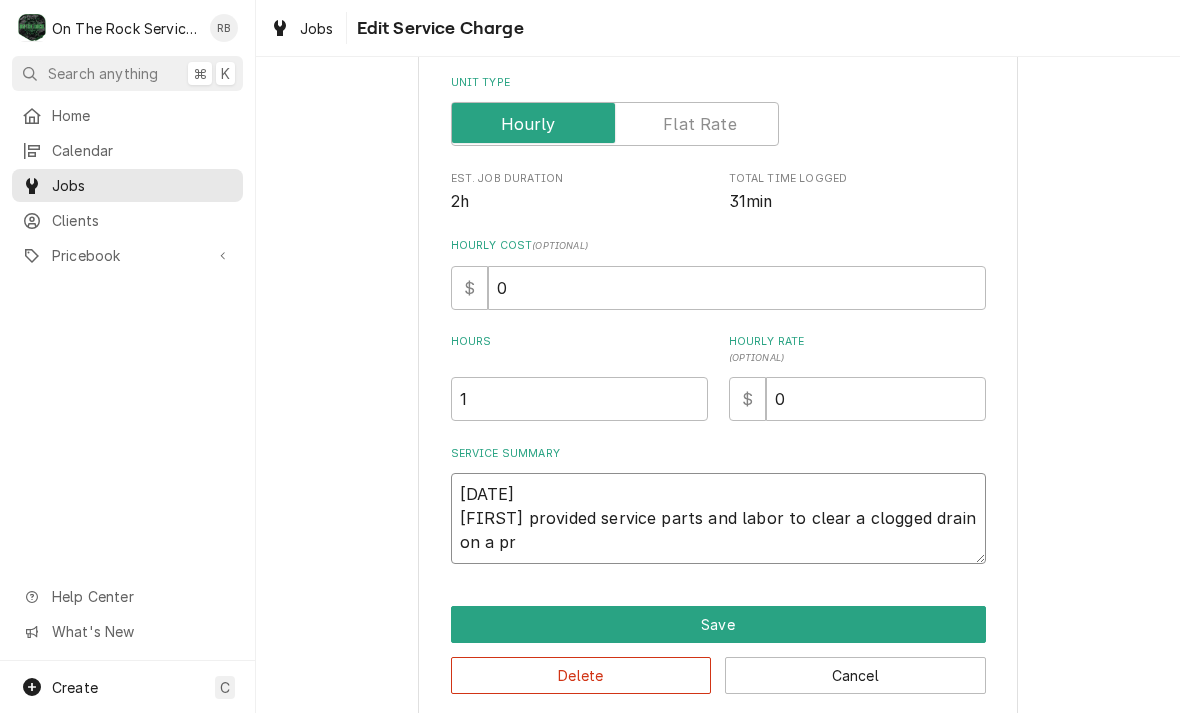 type on "x" 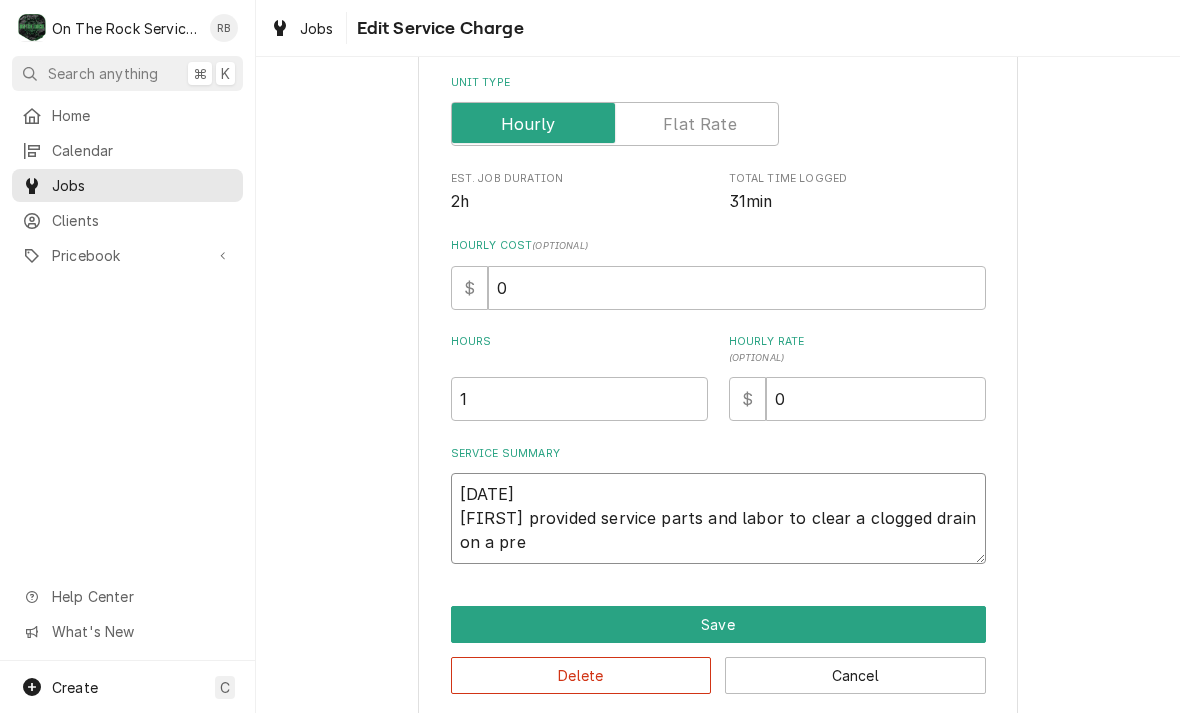 type on "x" 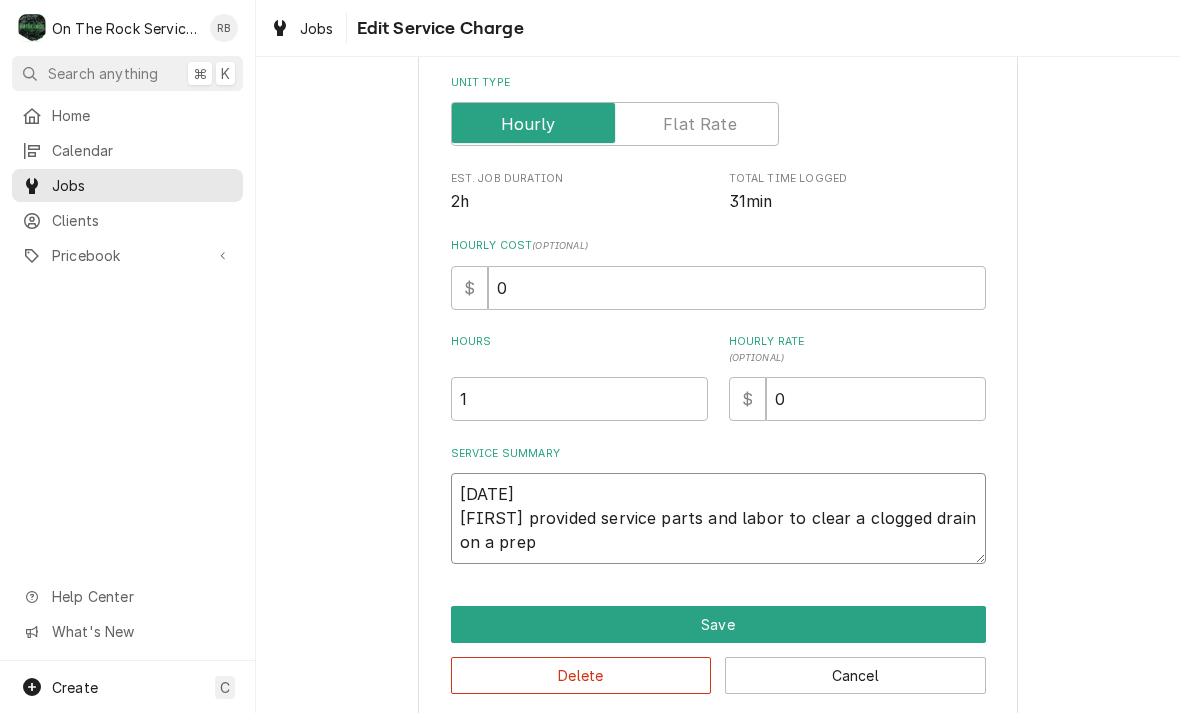 type on "x" 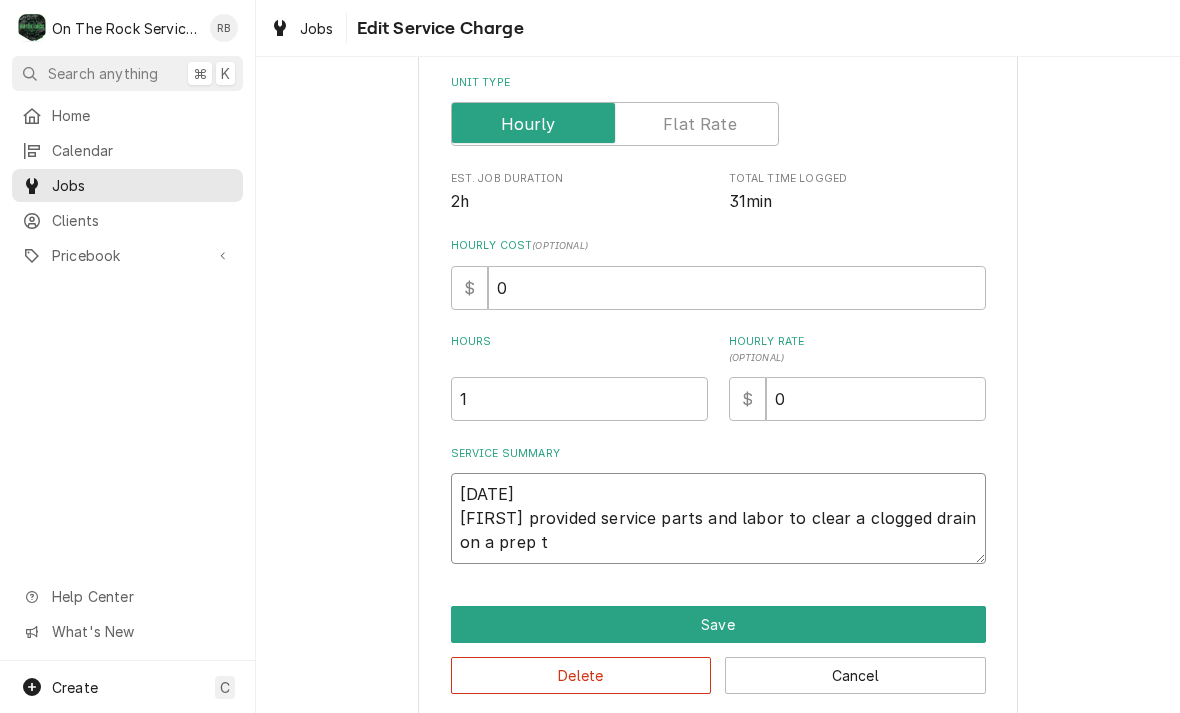 type on "x" 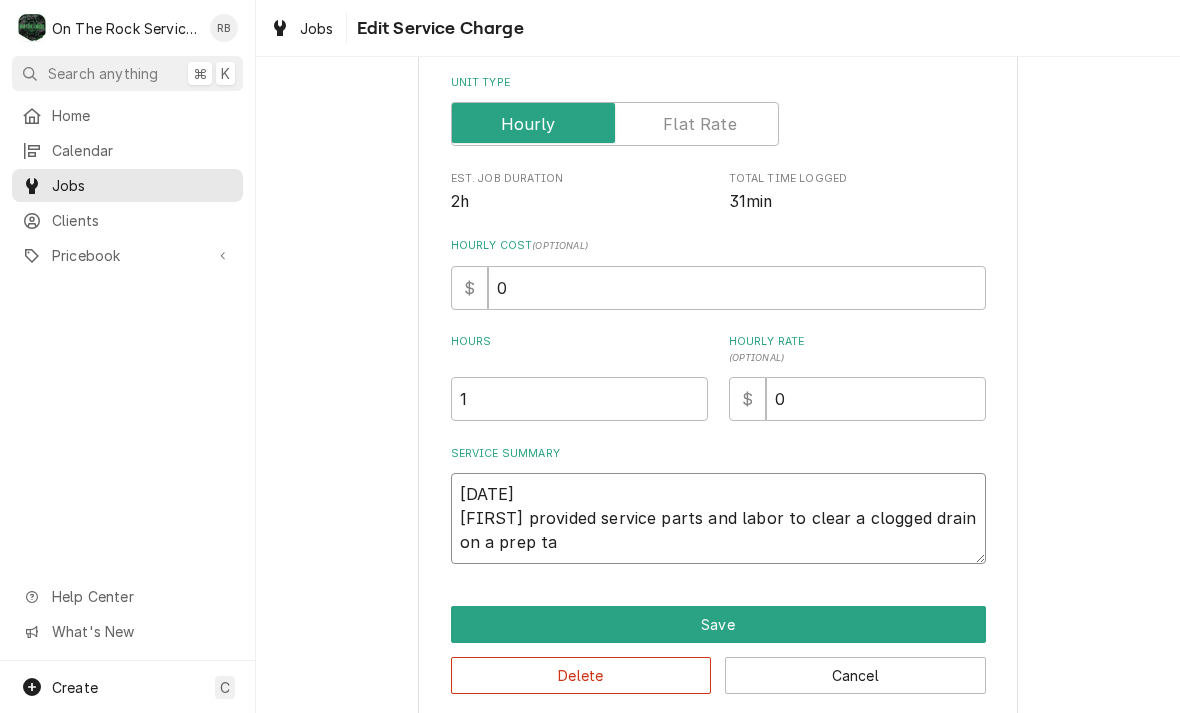 type on "x" 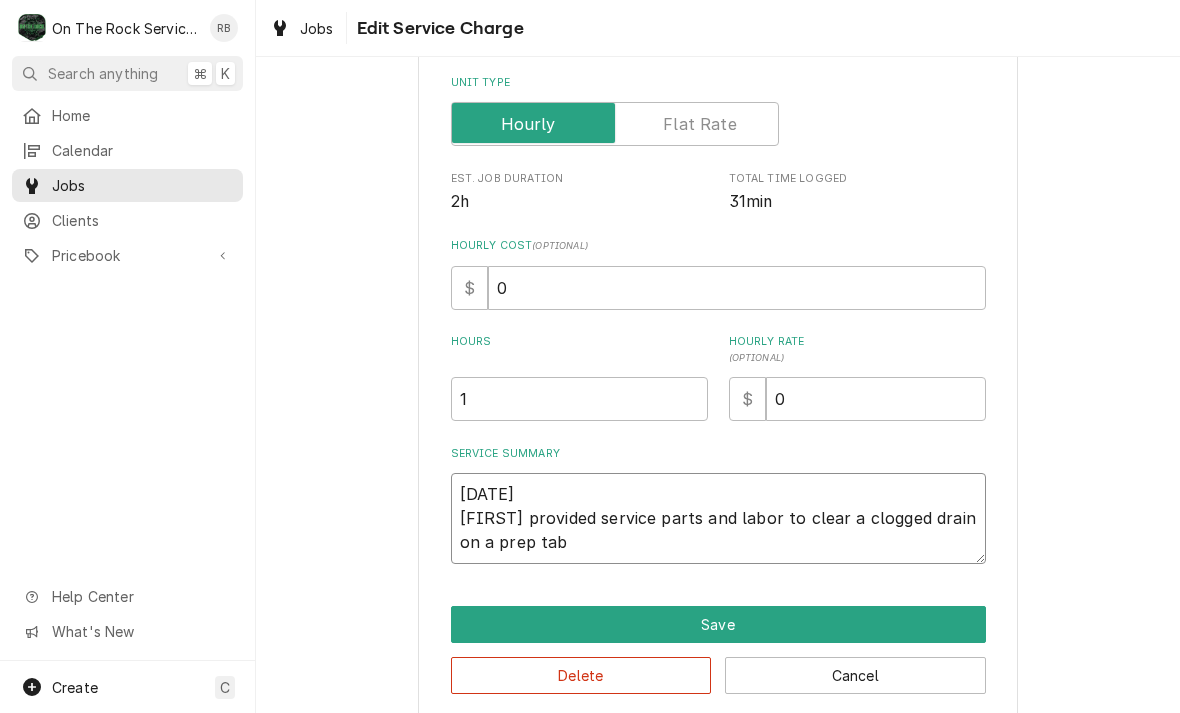 type on "x" 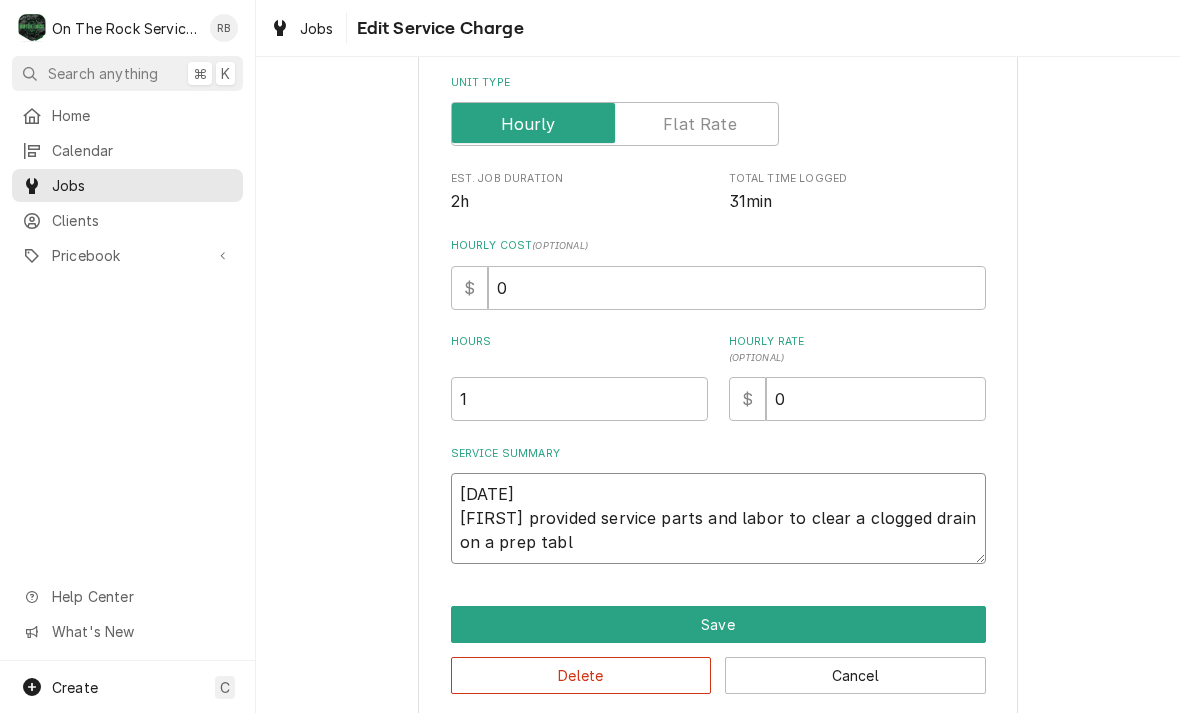 type on "x" 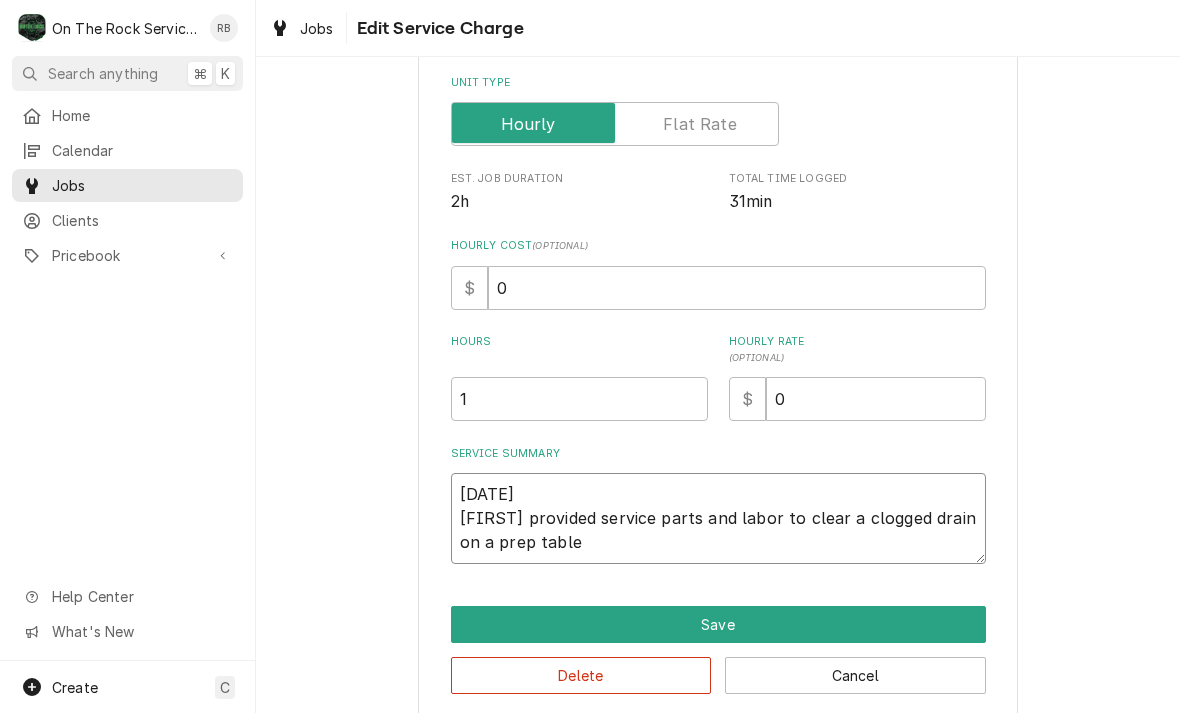type on "x" 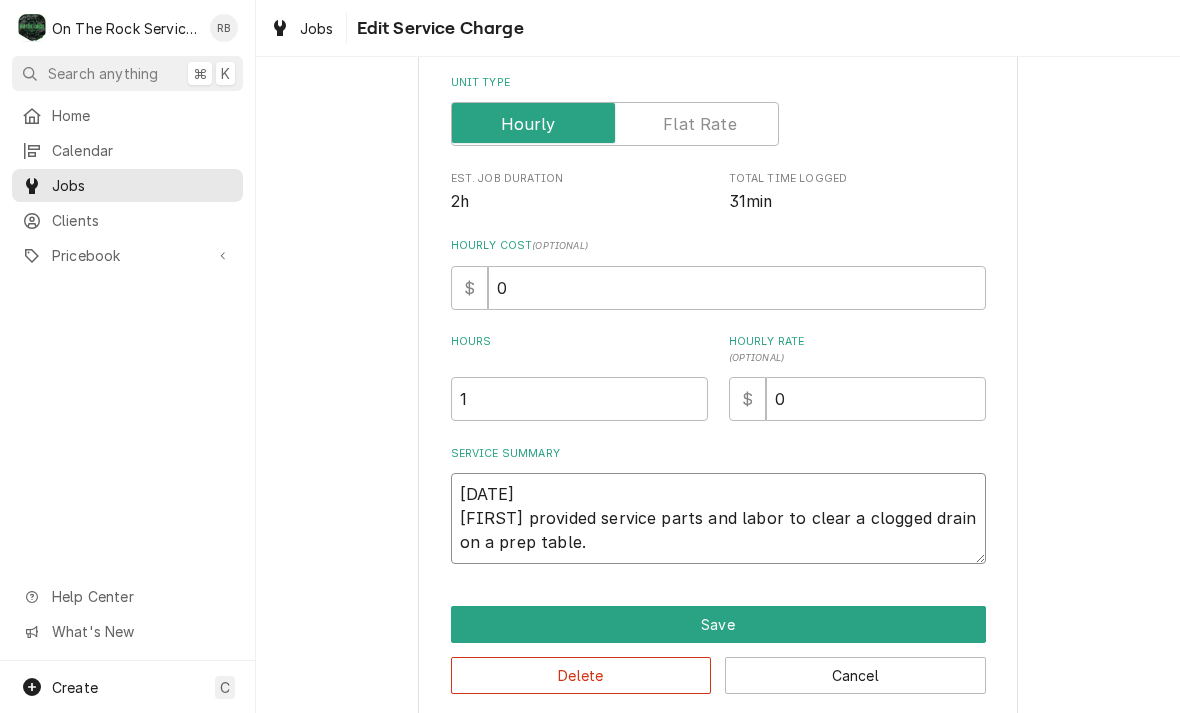 type on "x" 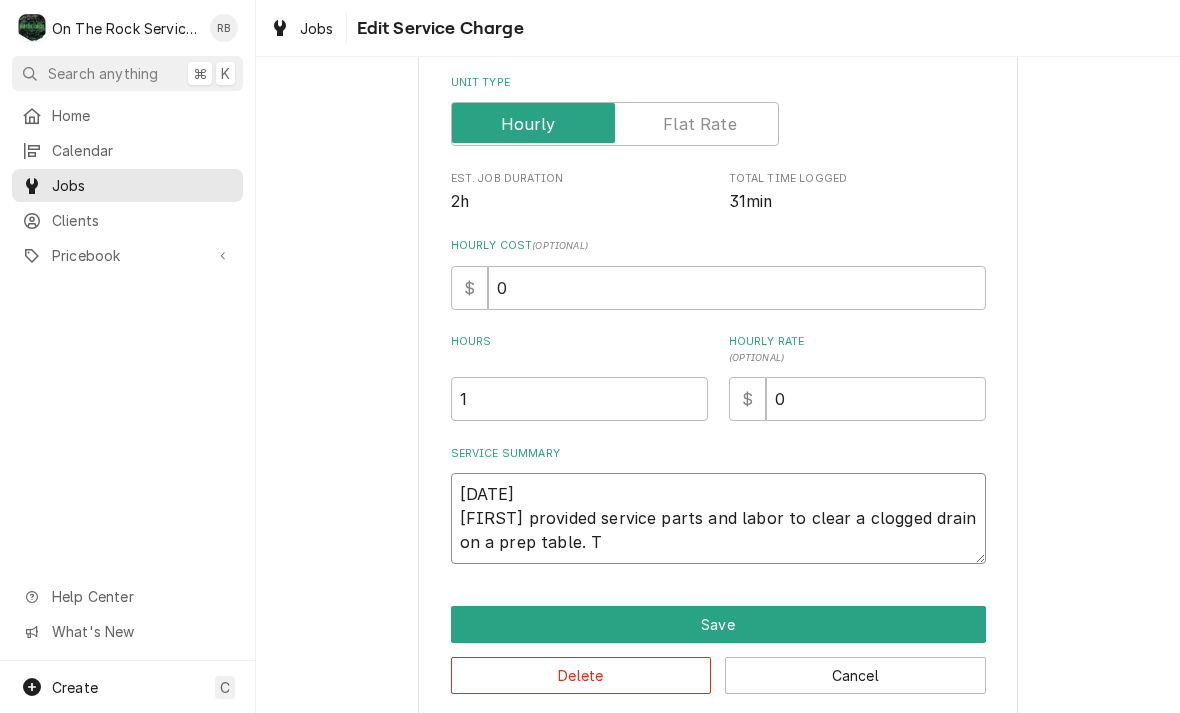 type on "x" 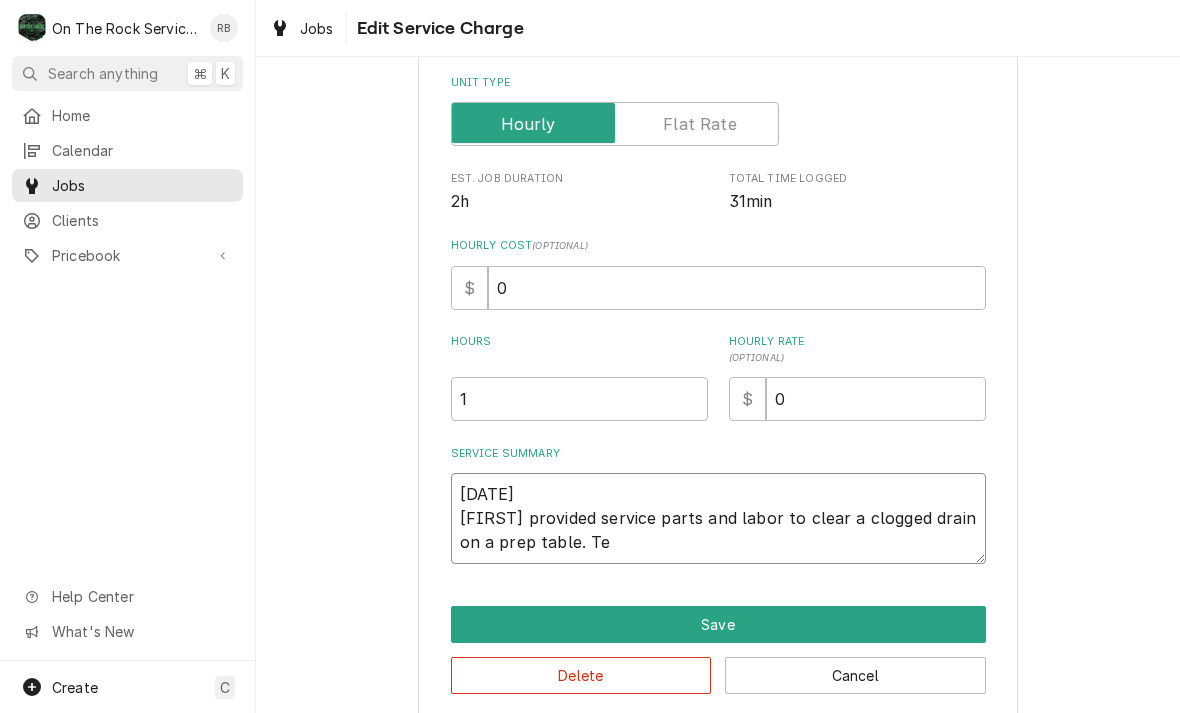 type on "x" 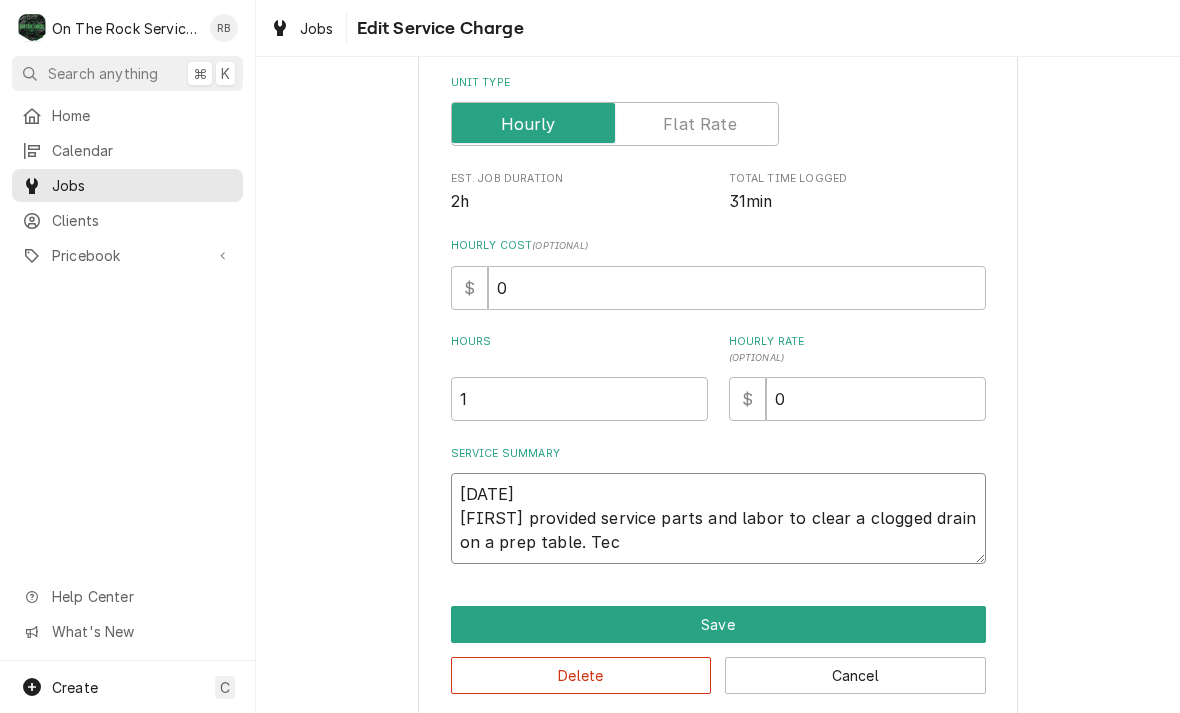 type on "x" 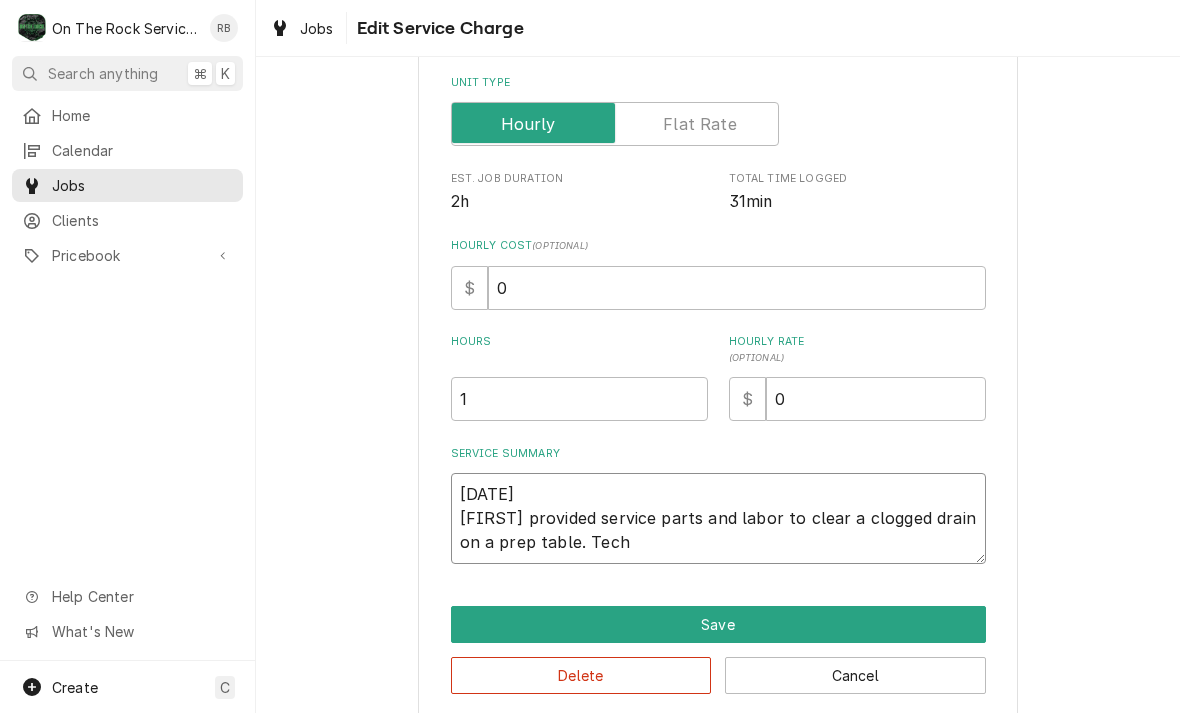 type on "x" 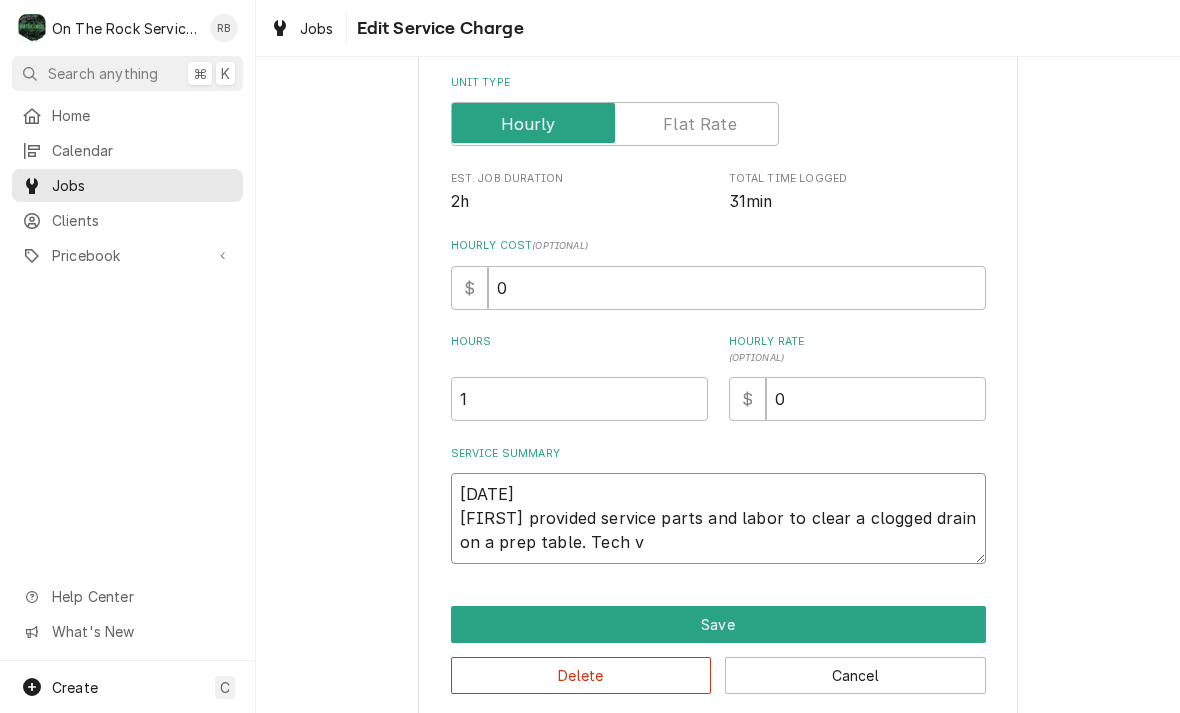 type on "x" 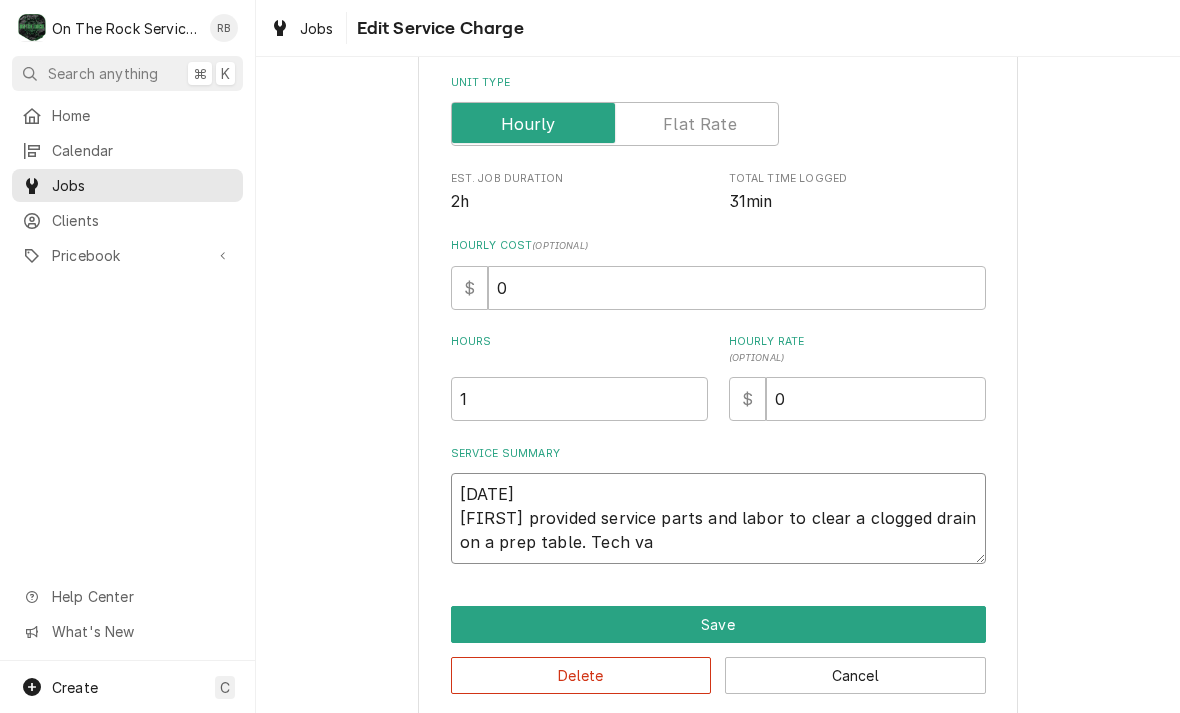 type on "x" 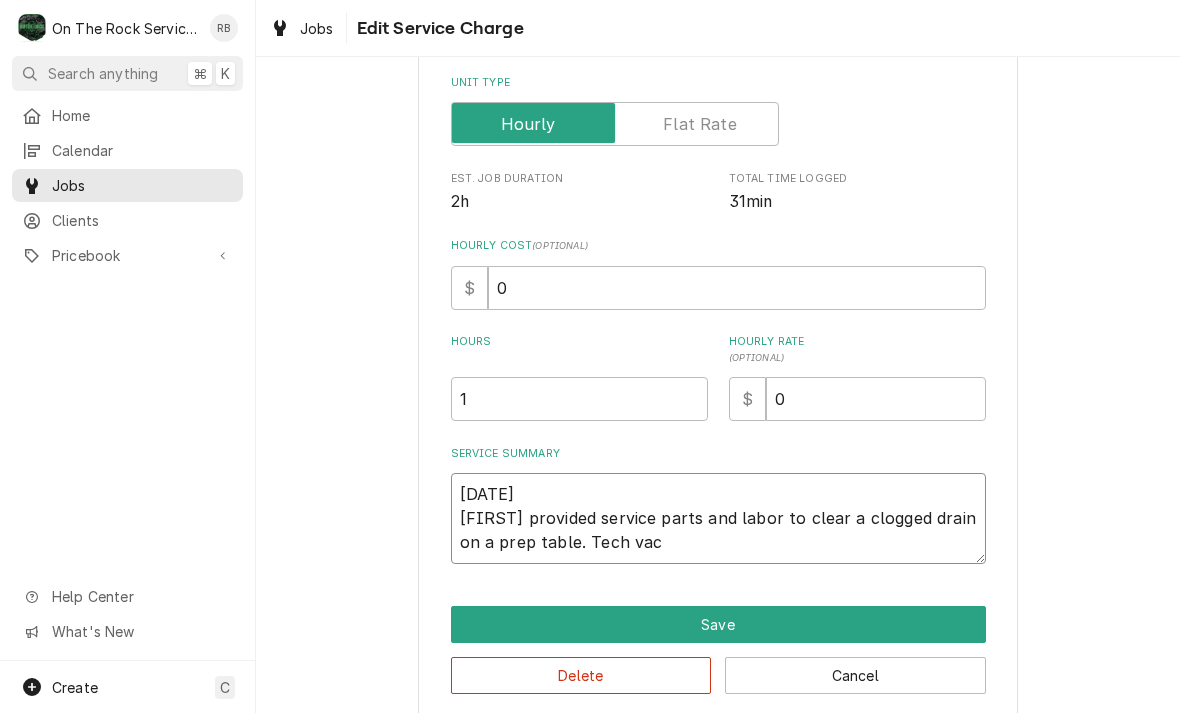 type on "x" 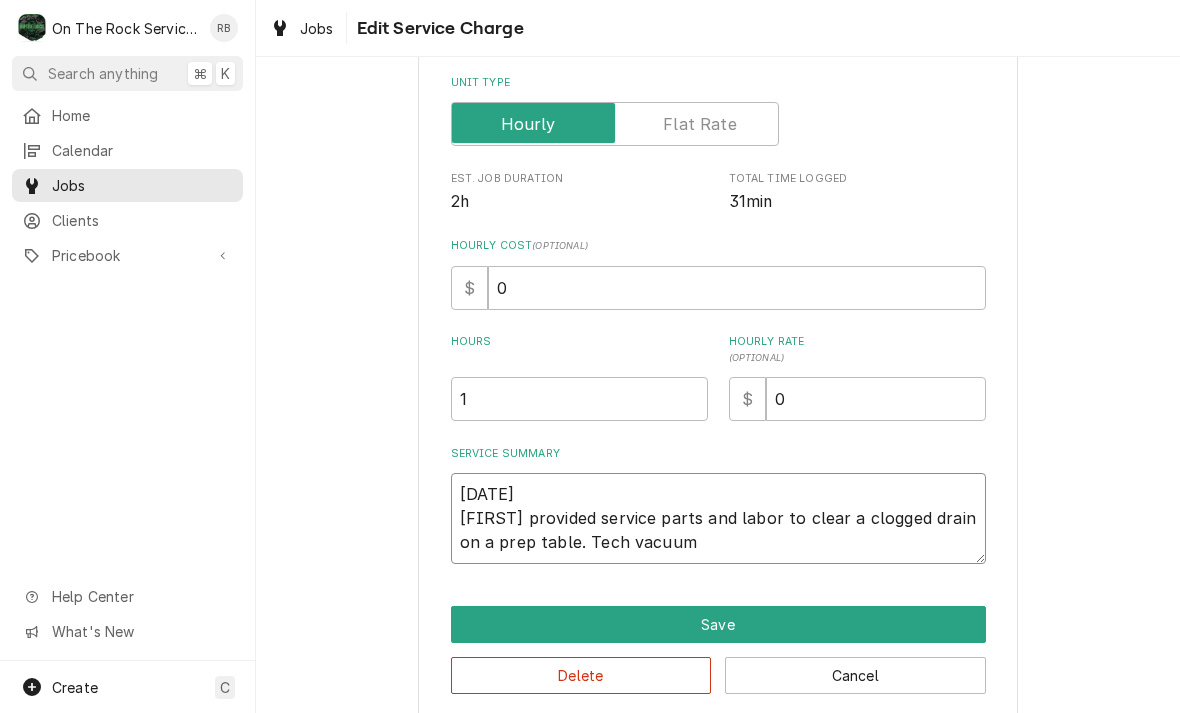 type on "x" 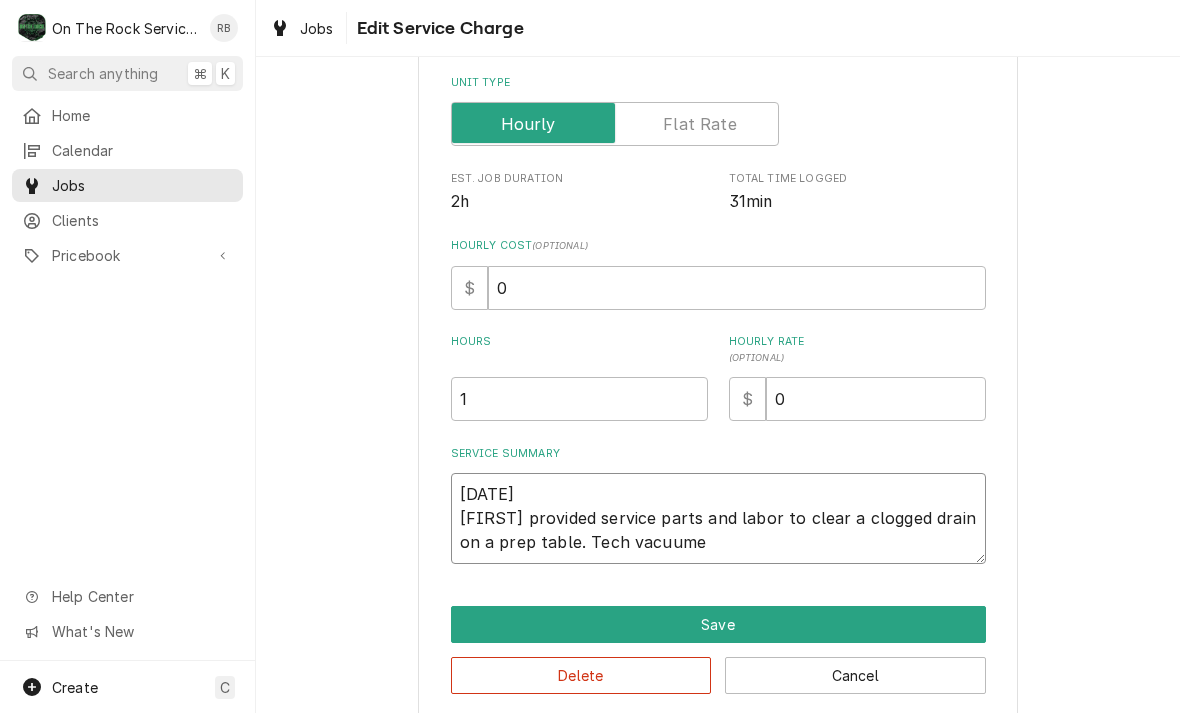 type 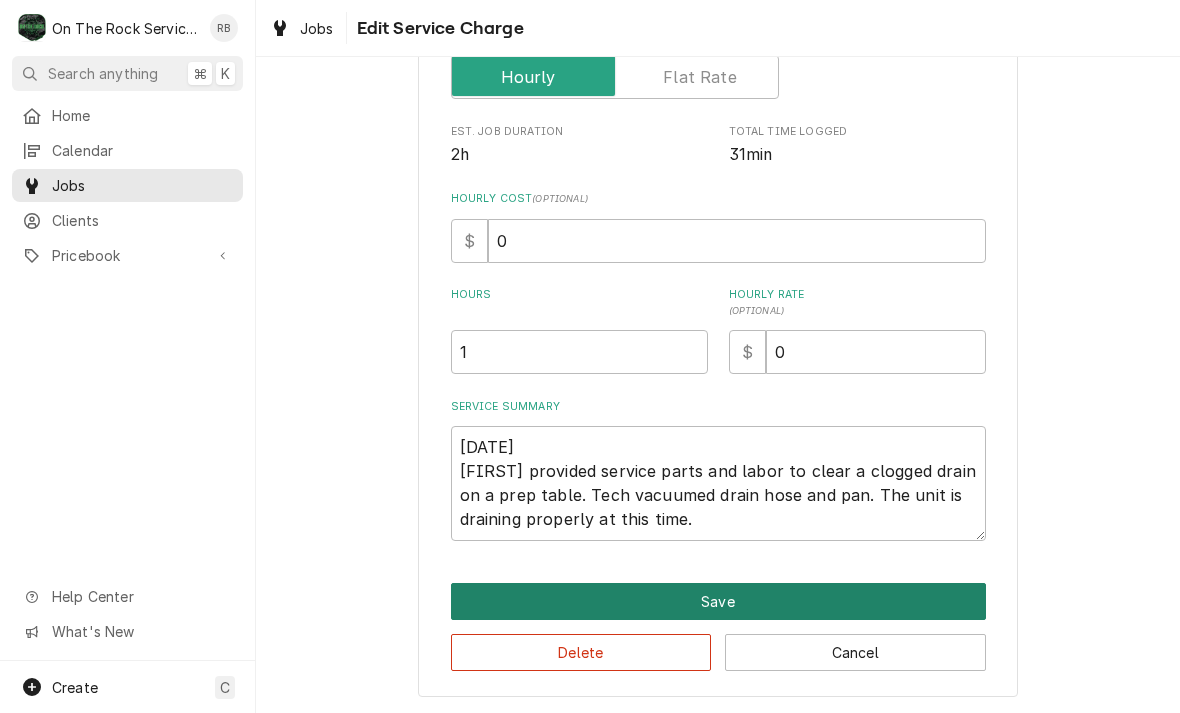 click on "Save" at bounding box center (718, 601) 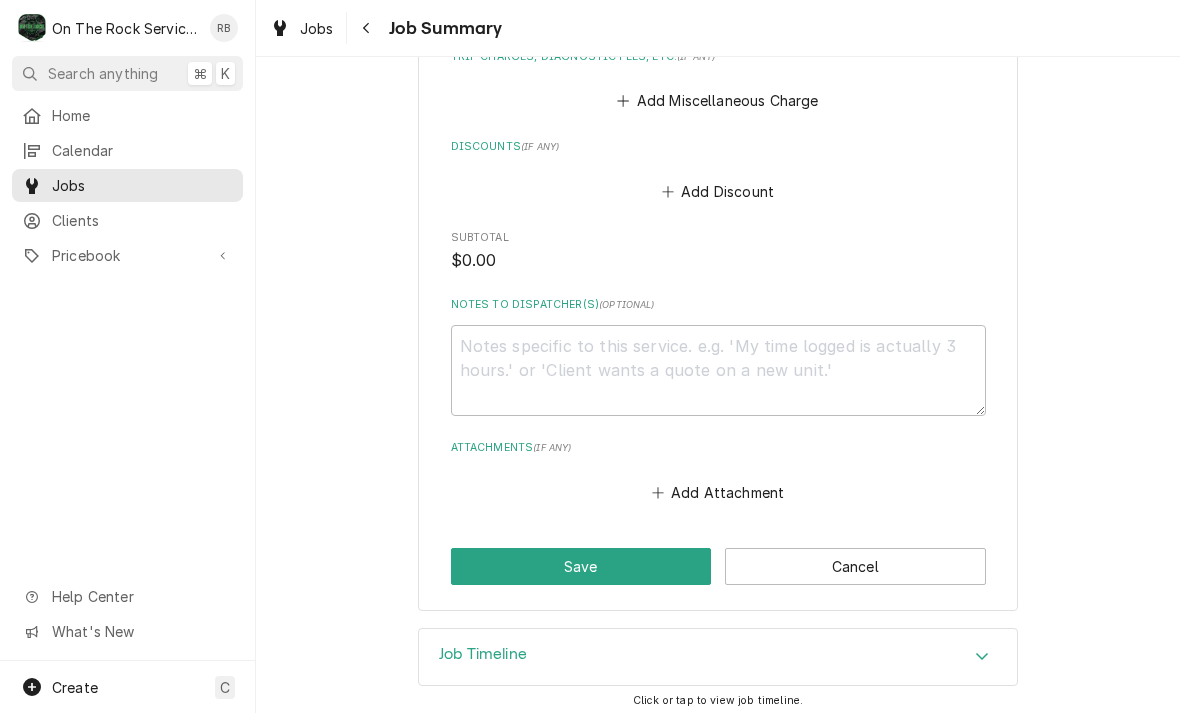 scroll, scrollTop: 1027, scrollLeft: 0, axis: vertical 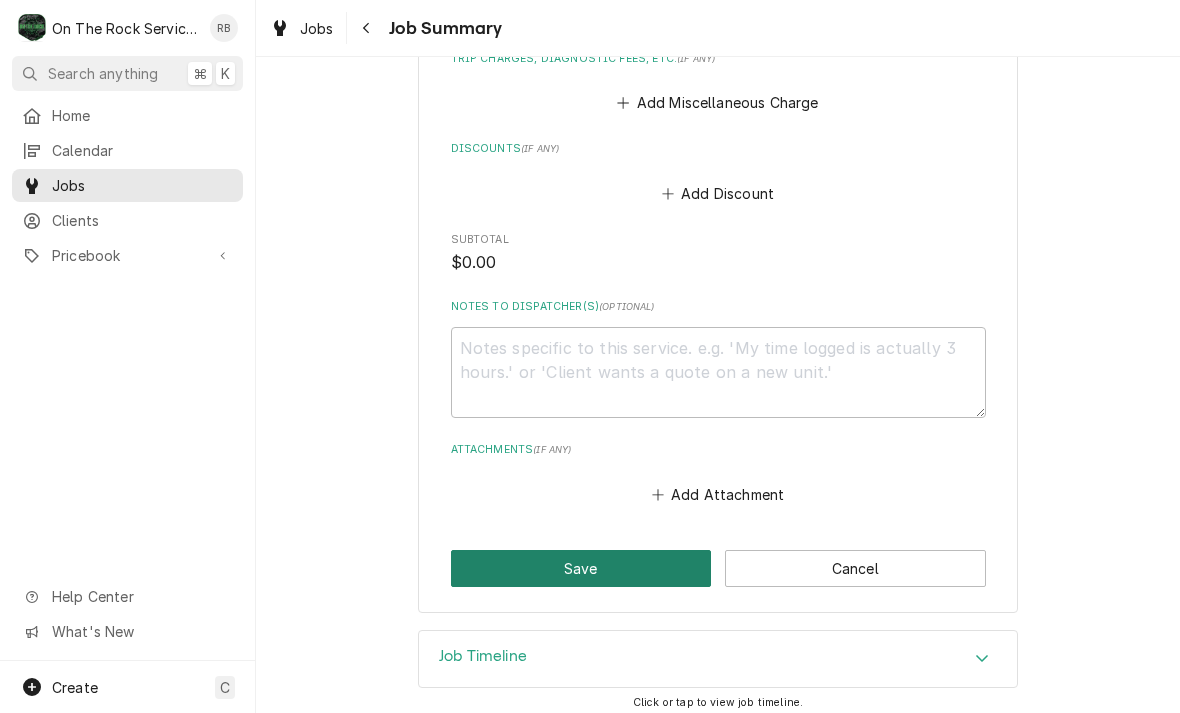 click on "Save" at bounding box center [581, 568] 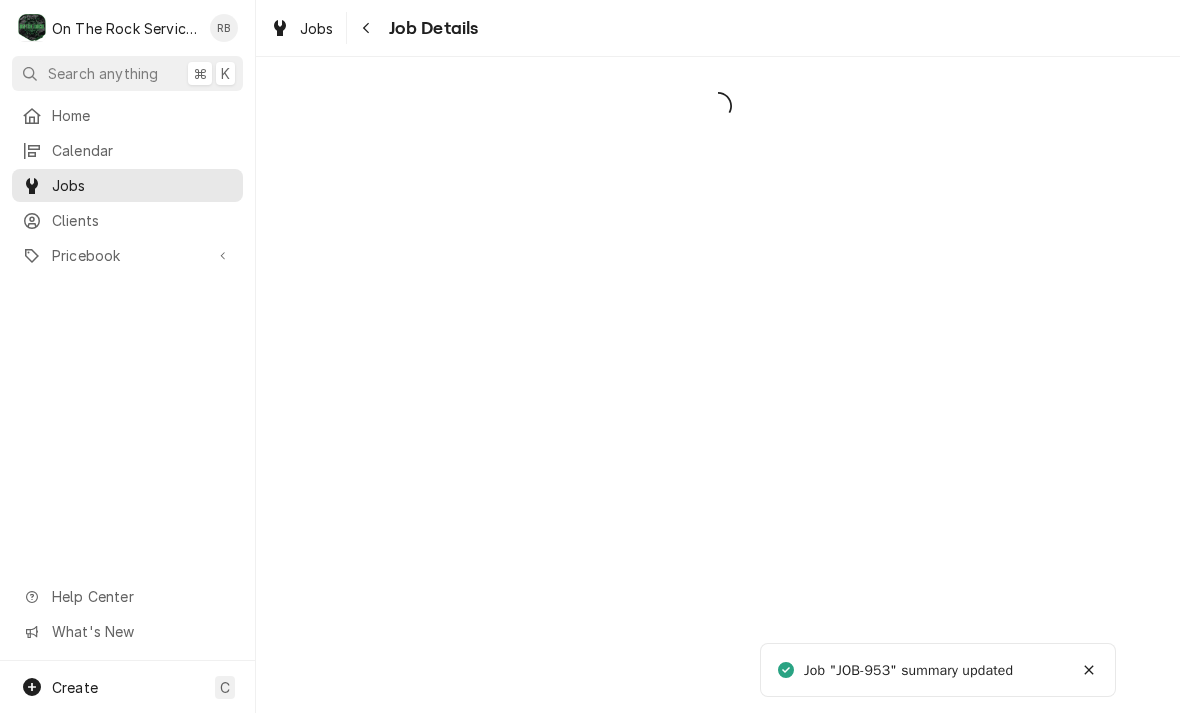 scroll, scrollTop: 0, scrollLeft: 0, axis: both 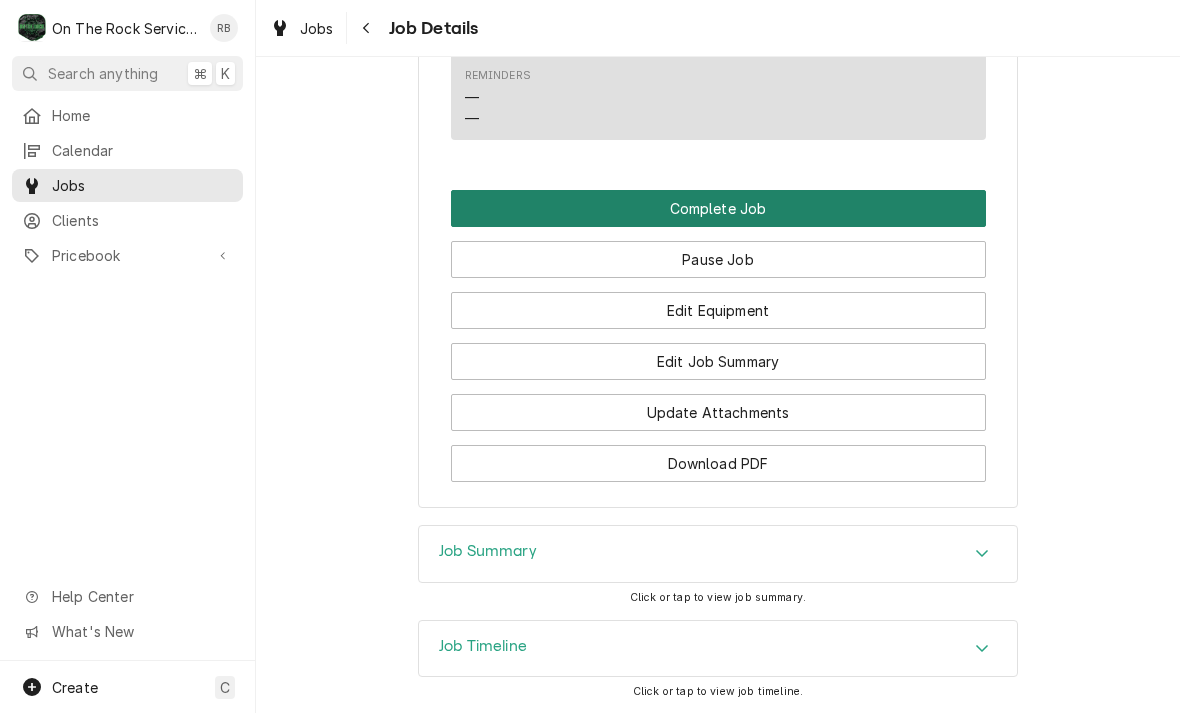 click on "Complete Job" at bounding box center (718, 208) 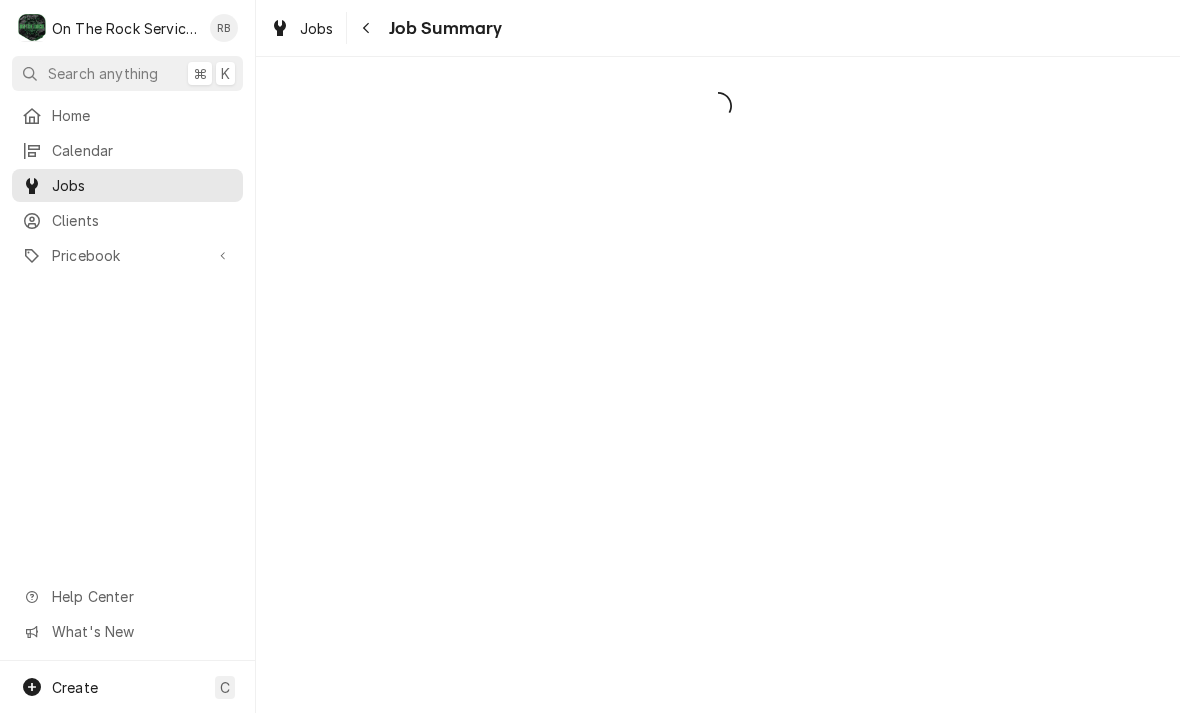 scroll, scrollTop: 0, scrollLeft: 0, axis: both 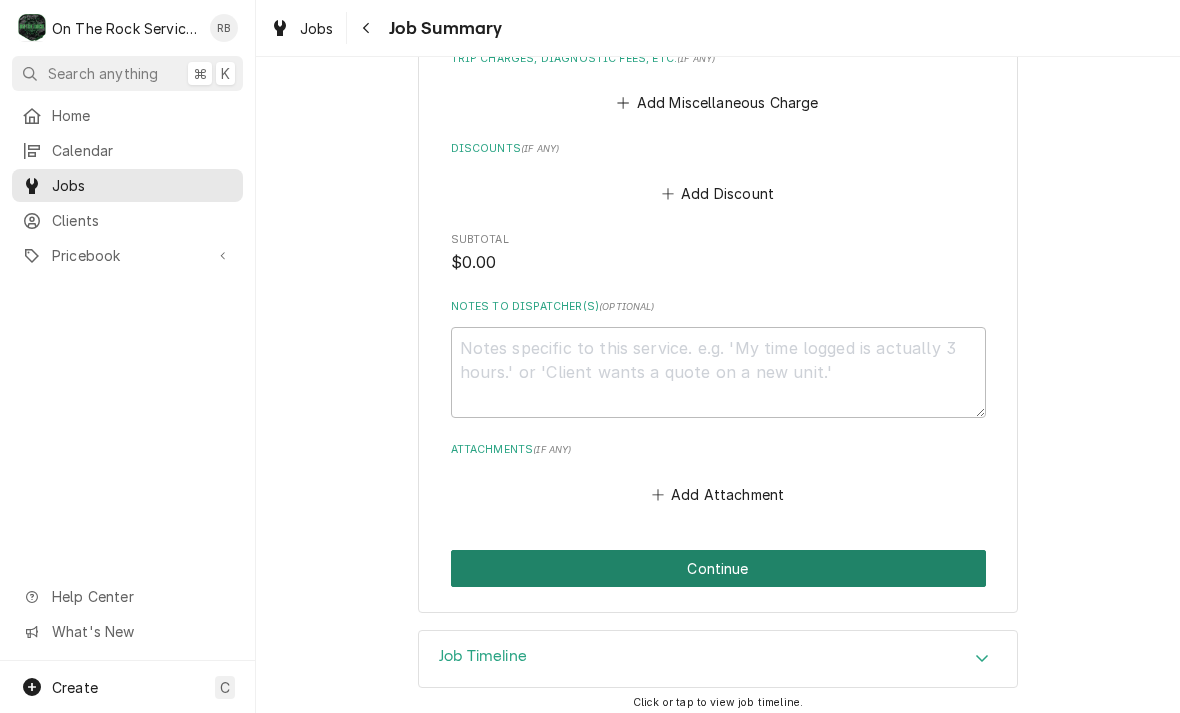 click on "Continue" at bounding box center [718, 568] 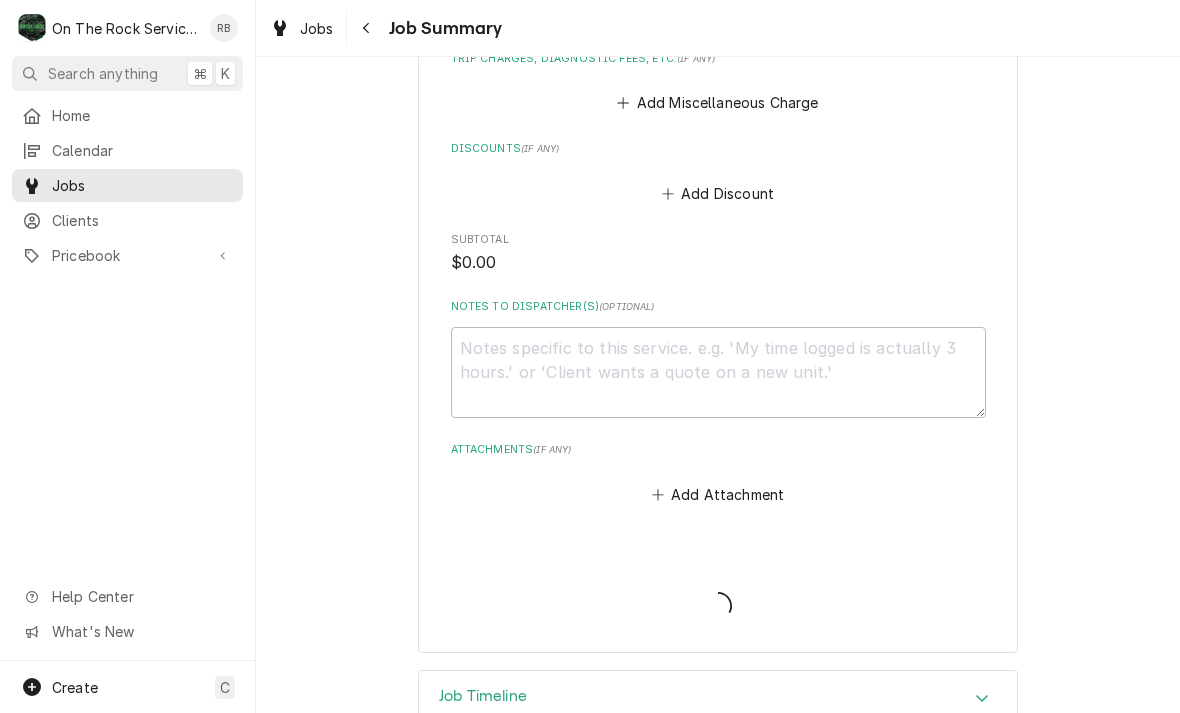 type on "x" 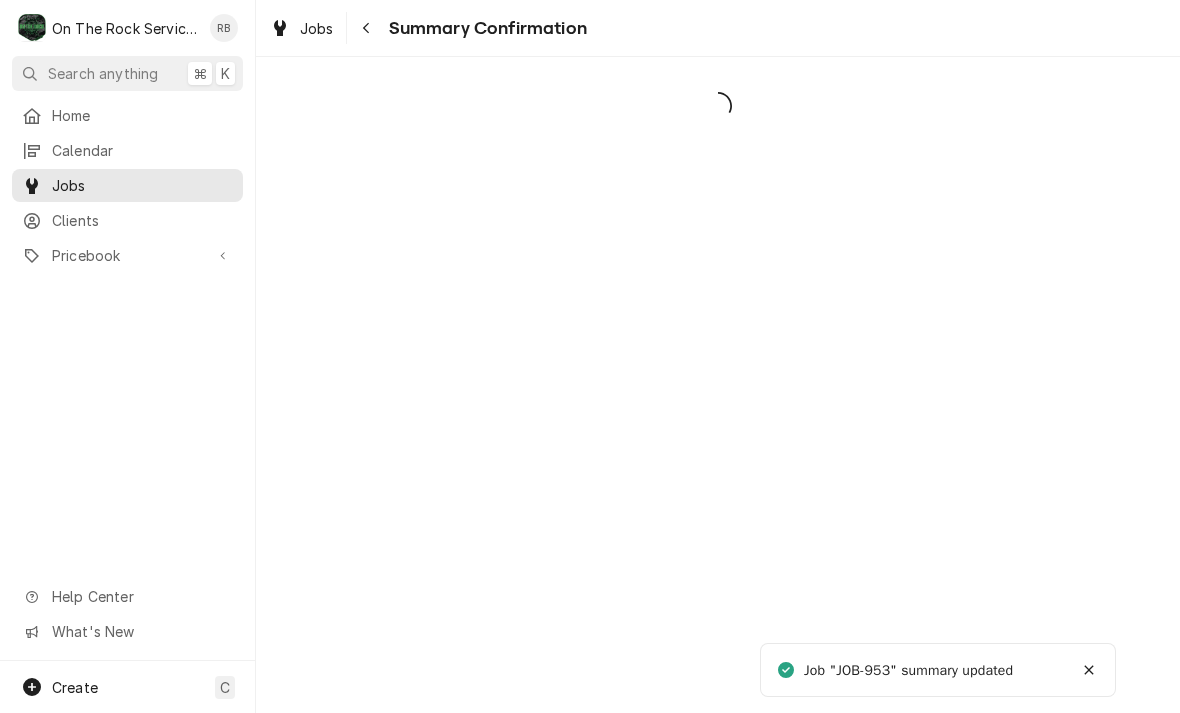 scroll, scrollTop: 0, scrollLeft: 0, axis: both 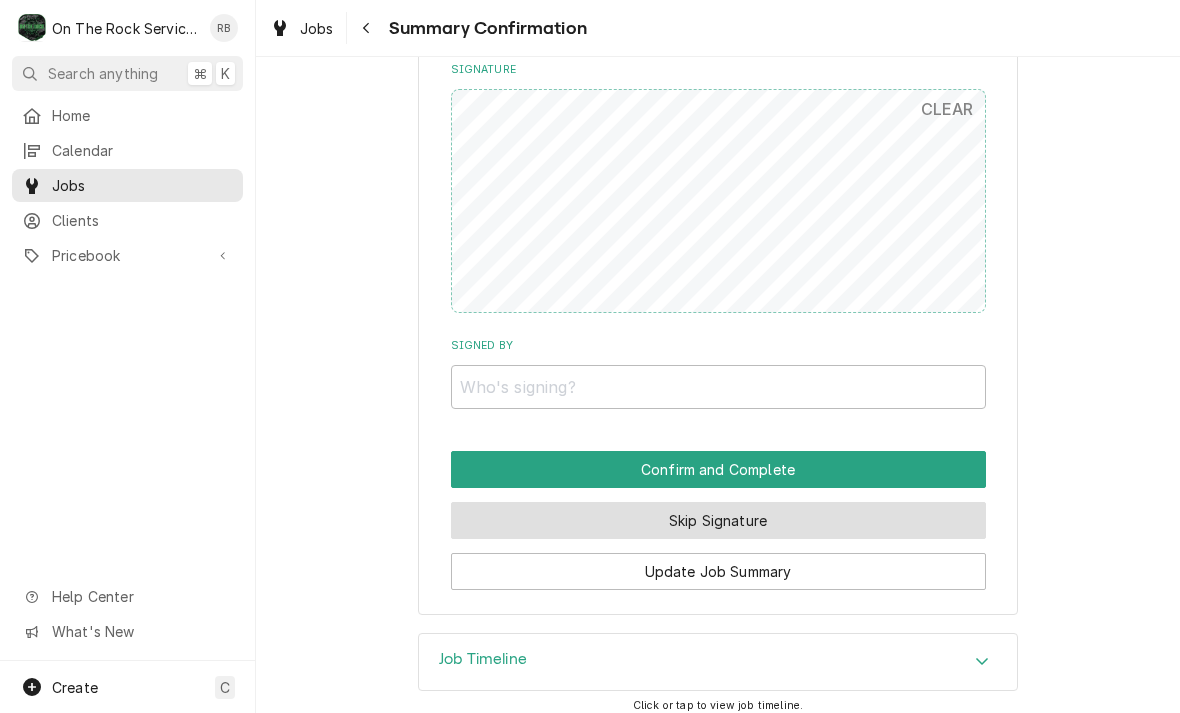 click on "Skip Signature" at bounding box center (718, 520) 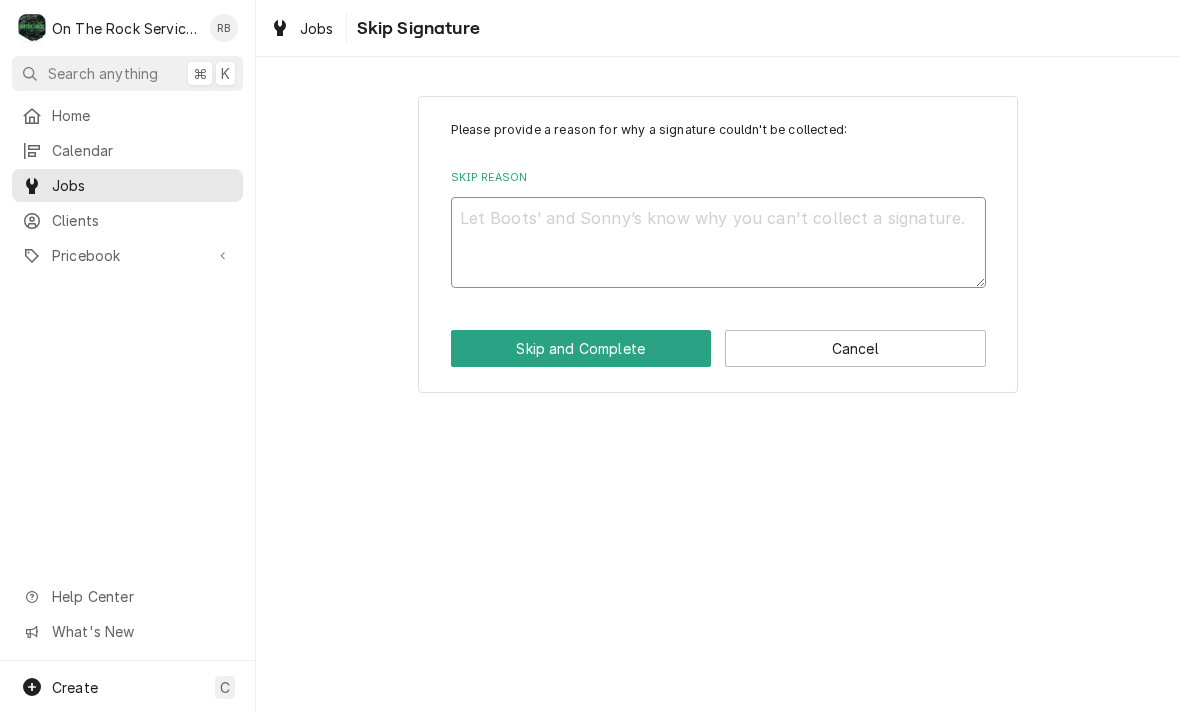 click on "Skip Reason" at bounding box center [718, 242] 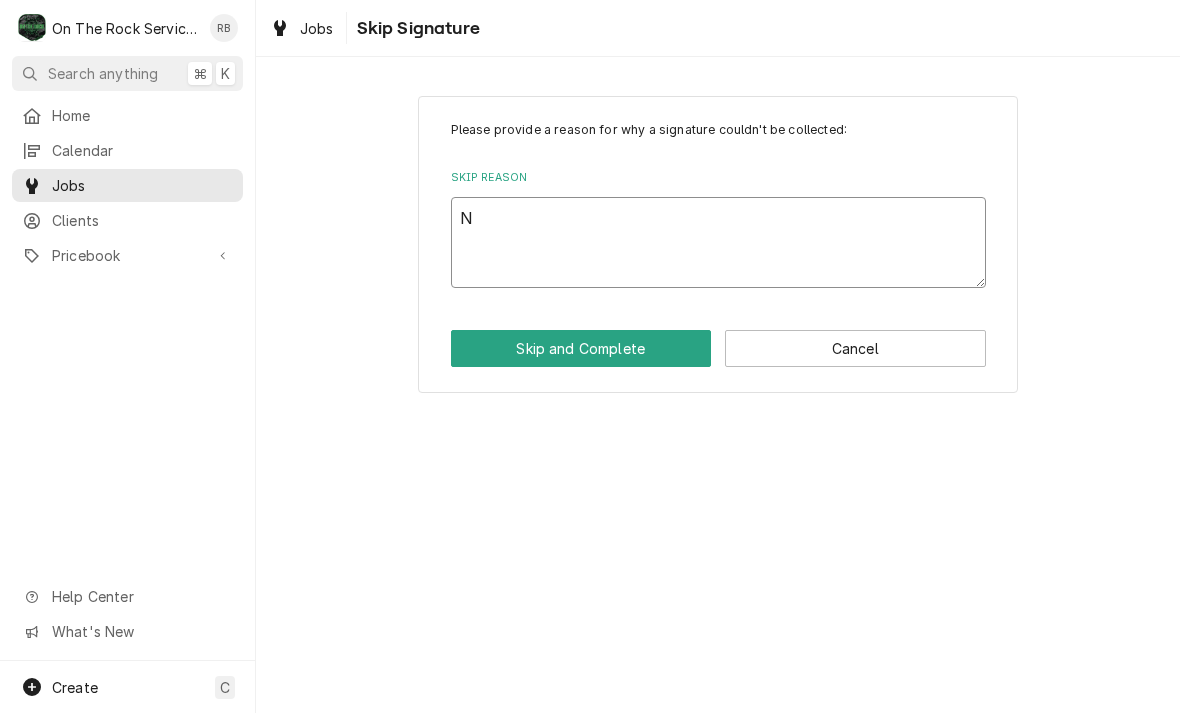 type on "x" 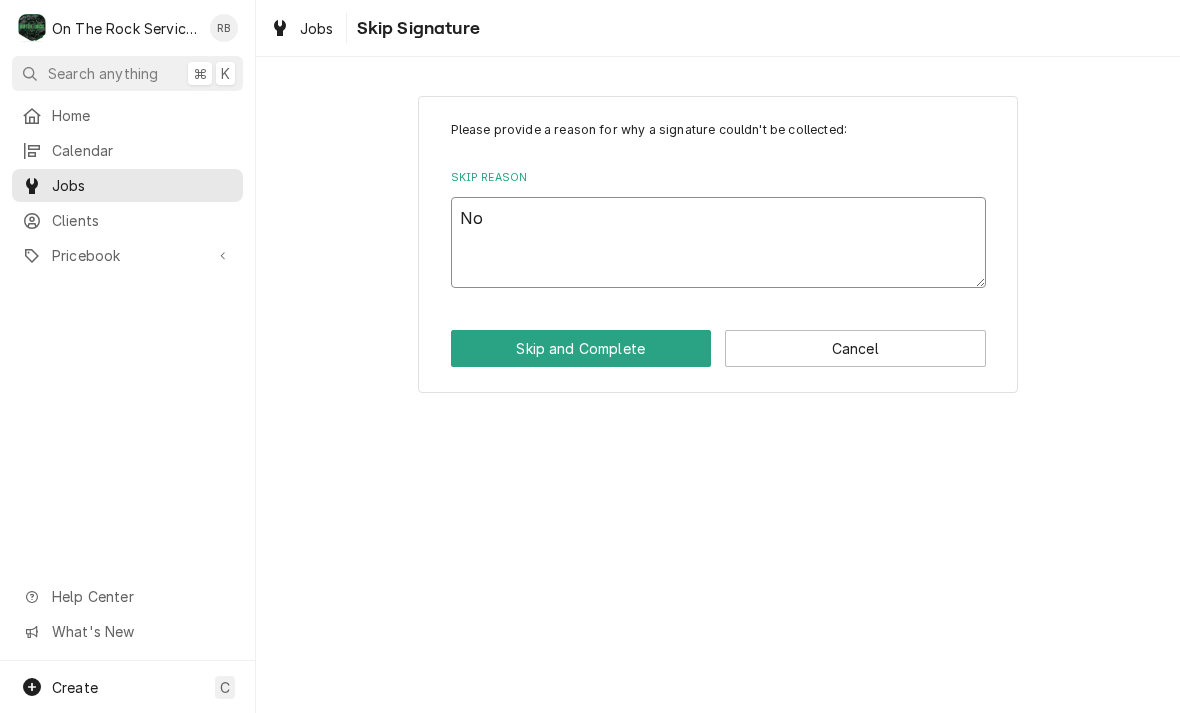 type on "x" 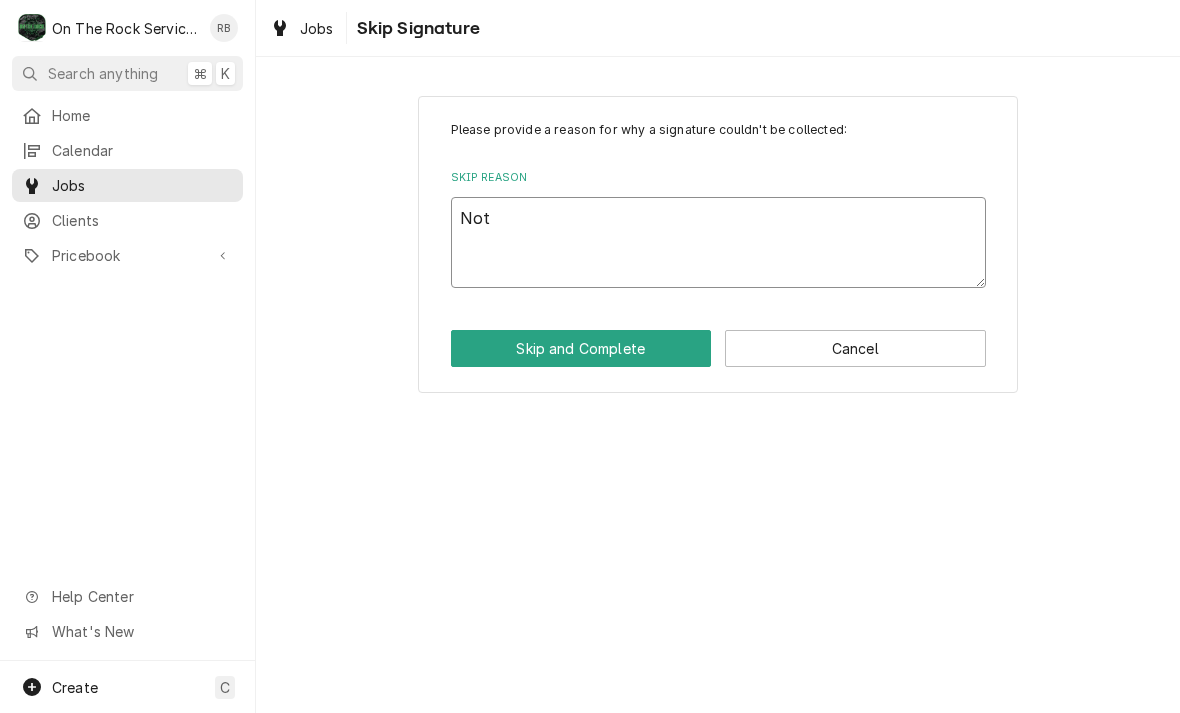 type on "x" 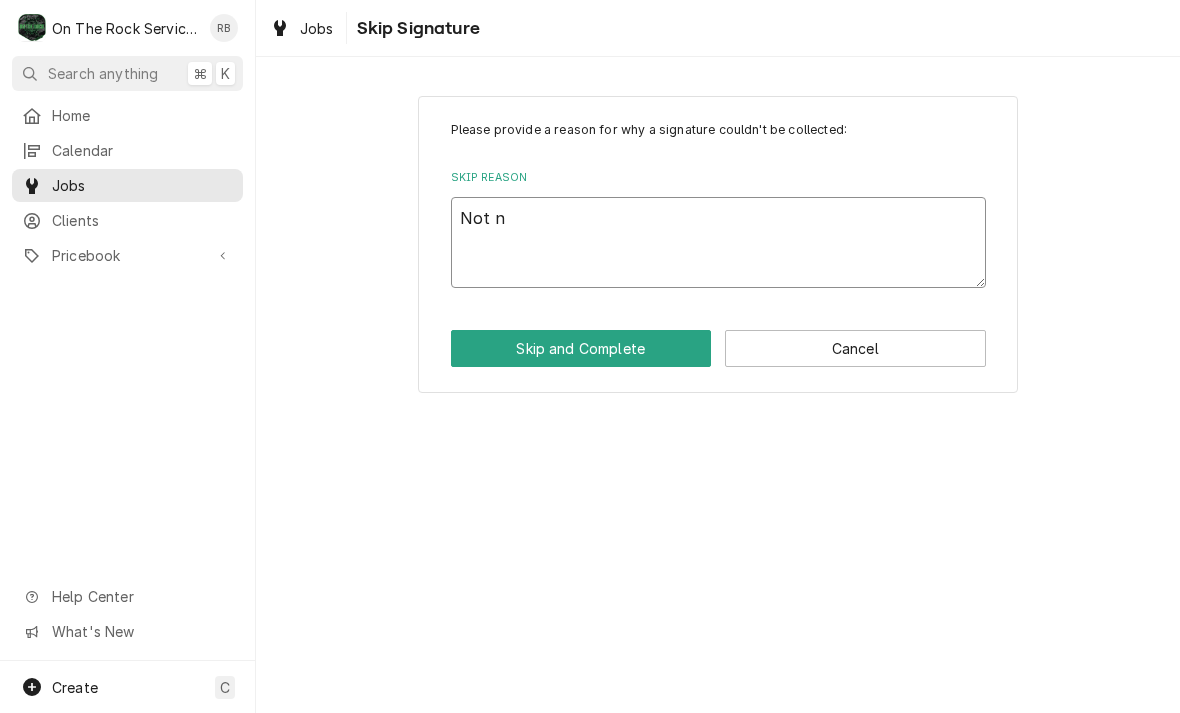 type on "x" 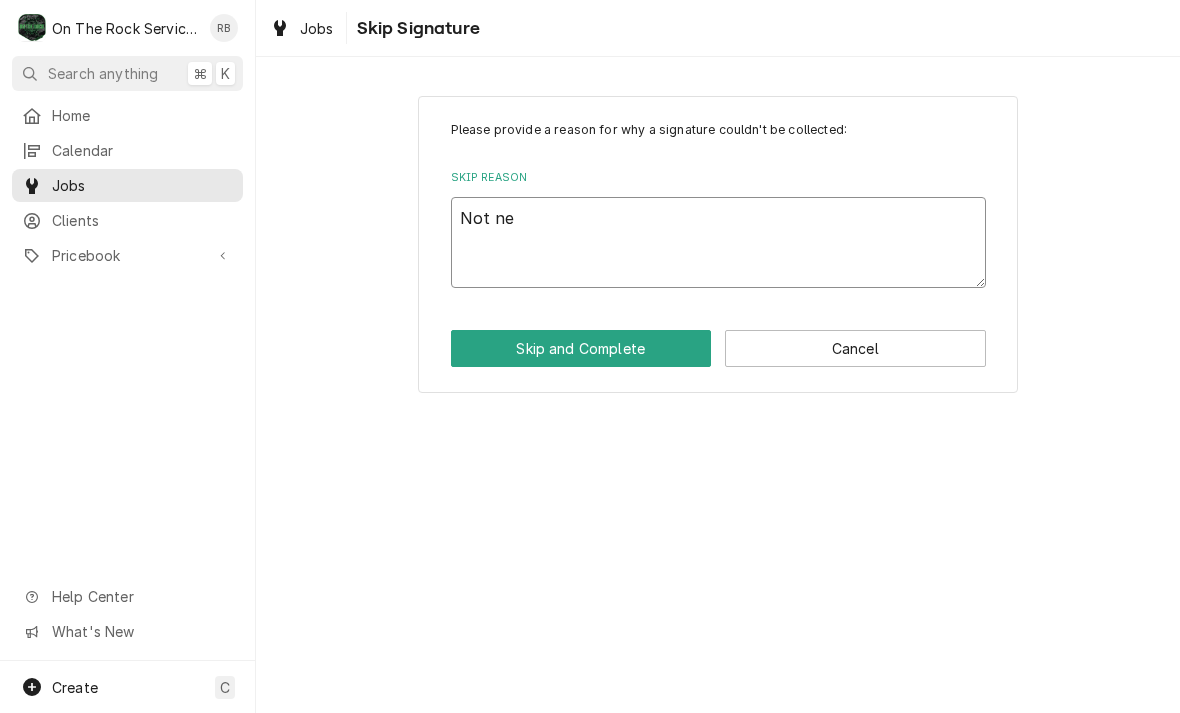 type on "x" 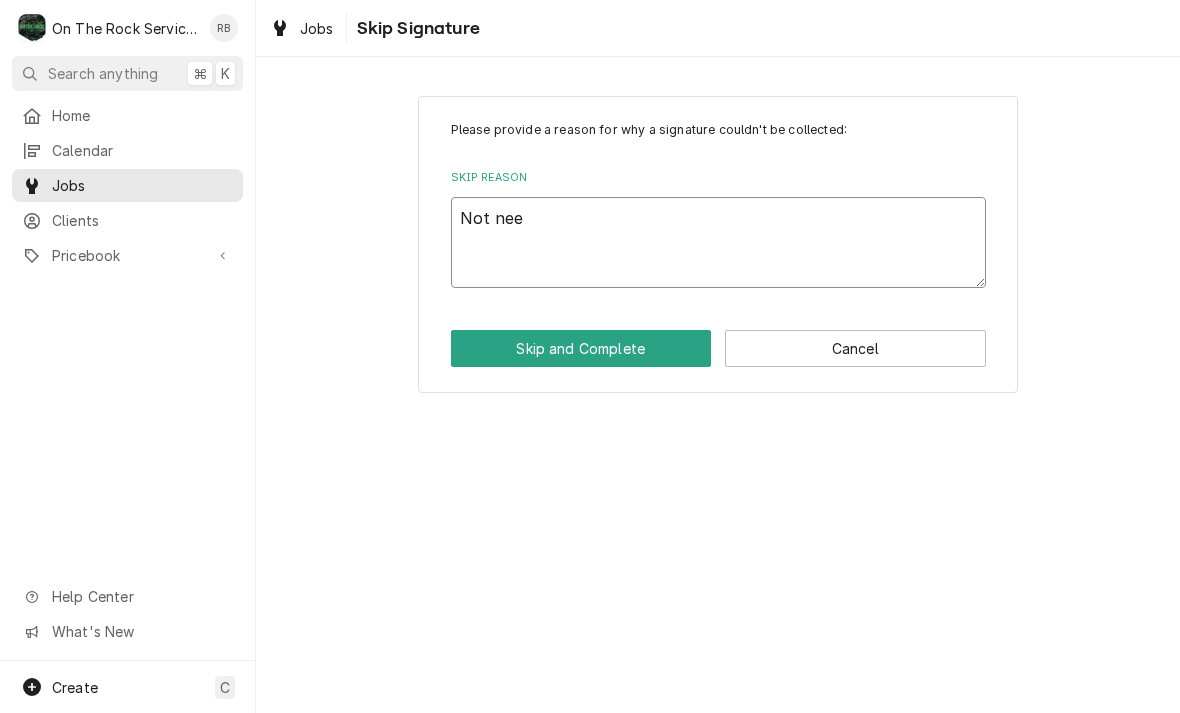 type on "x" 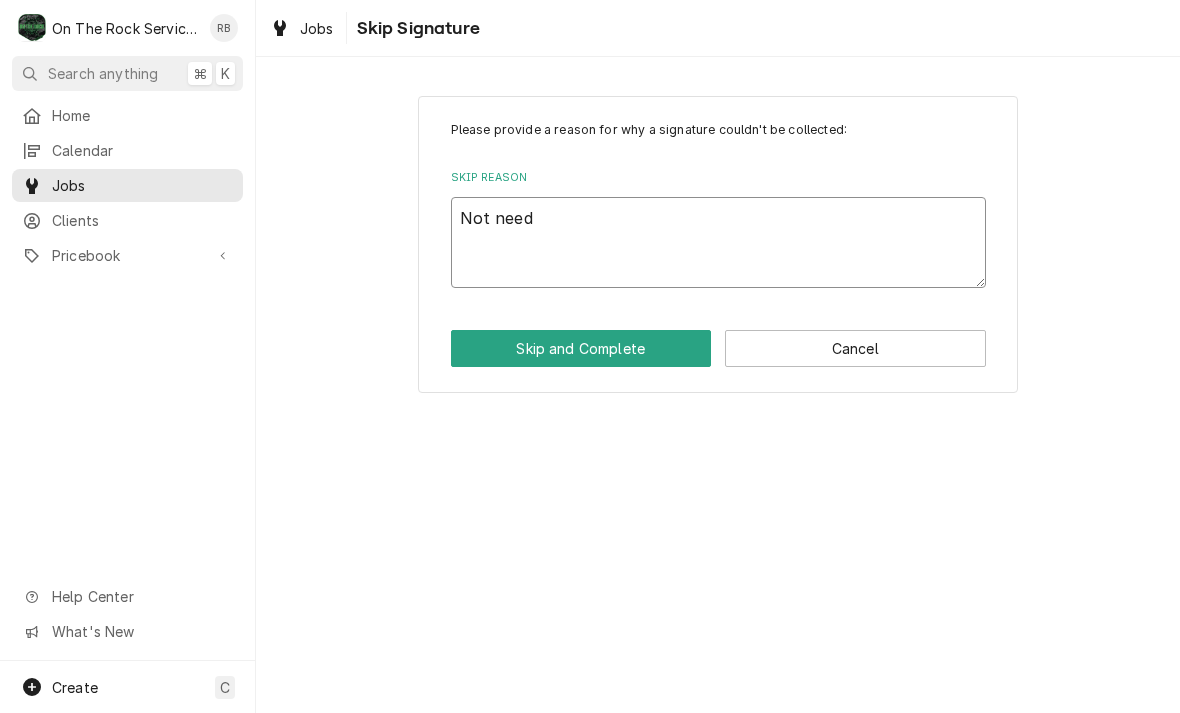 type on "x" 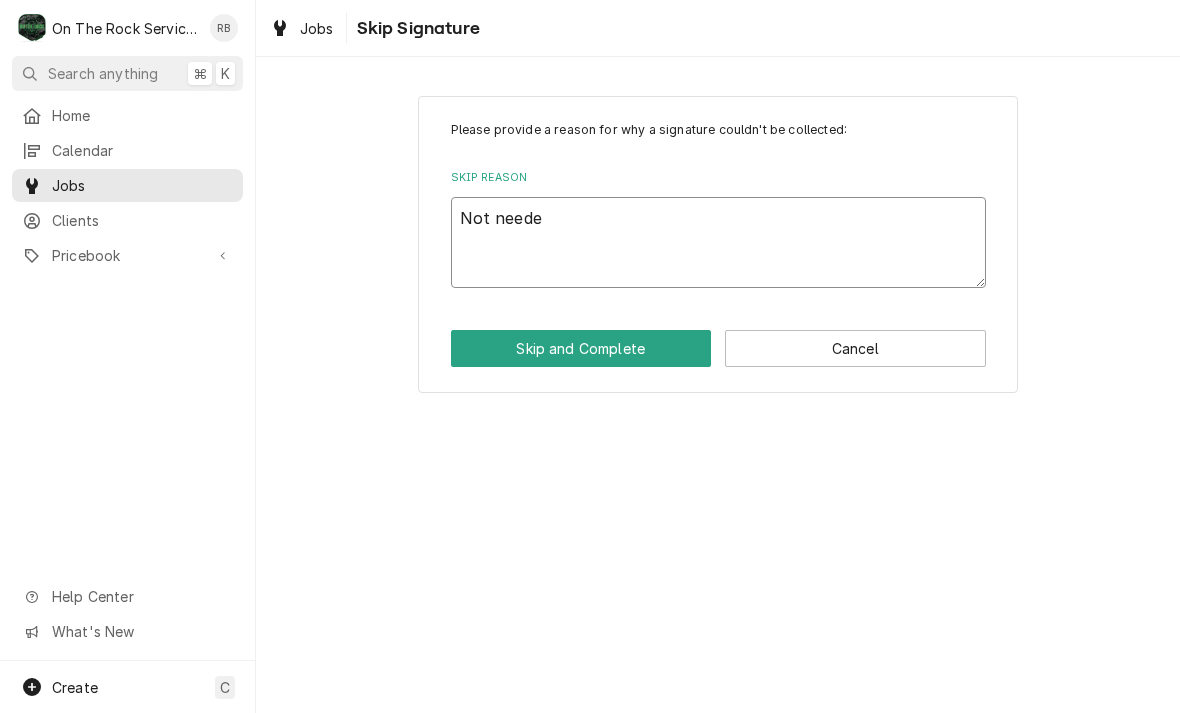 type on "x" 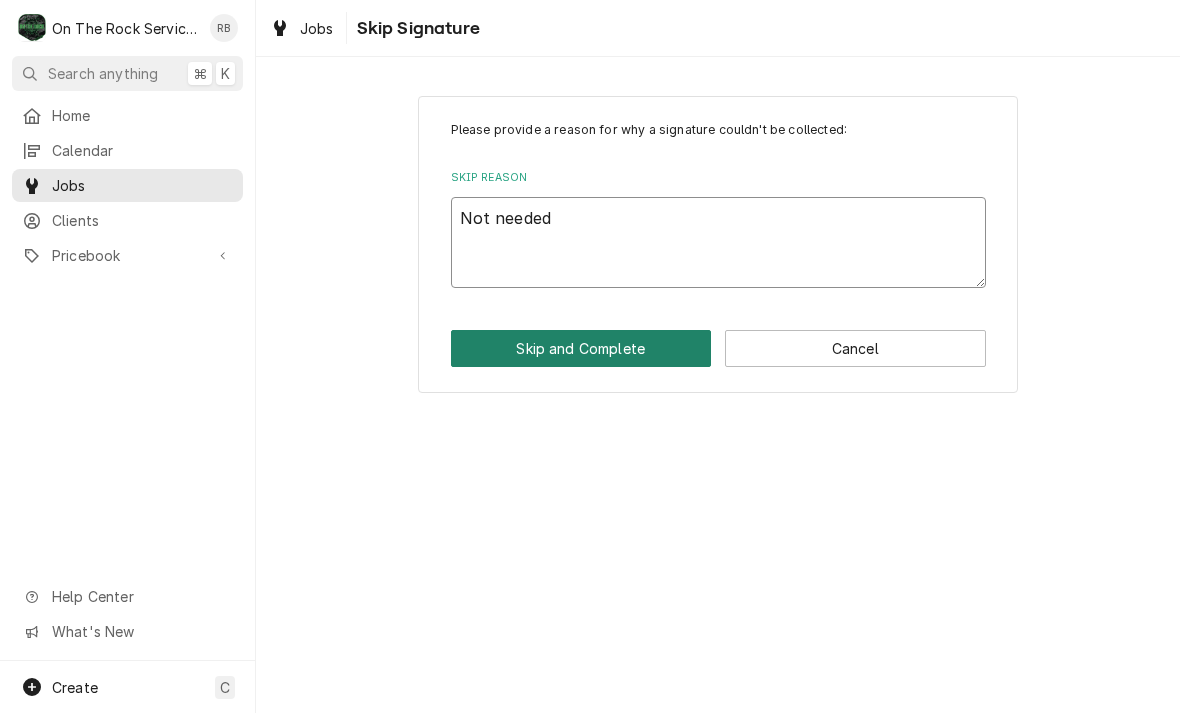 type on "Not needed" 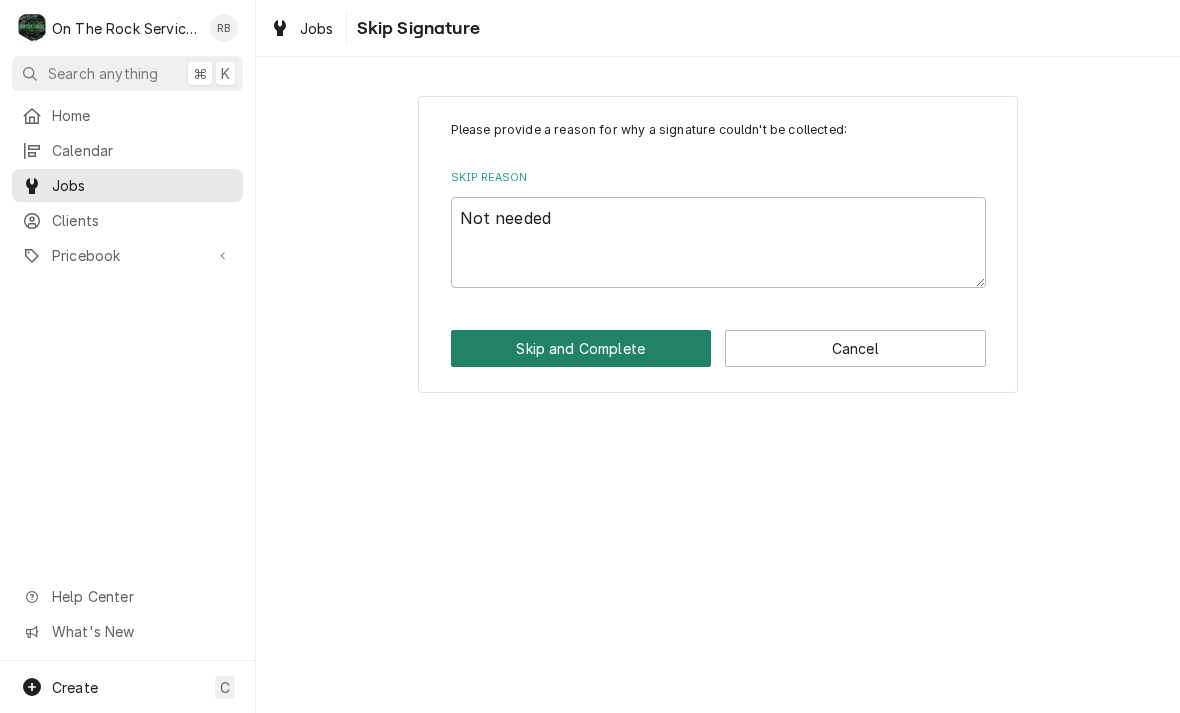 click on "Skip and Complete" at bounding box center (581, 348) 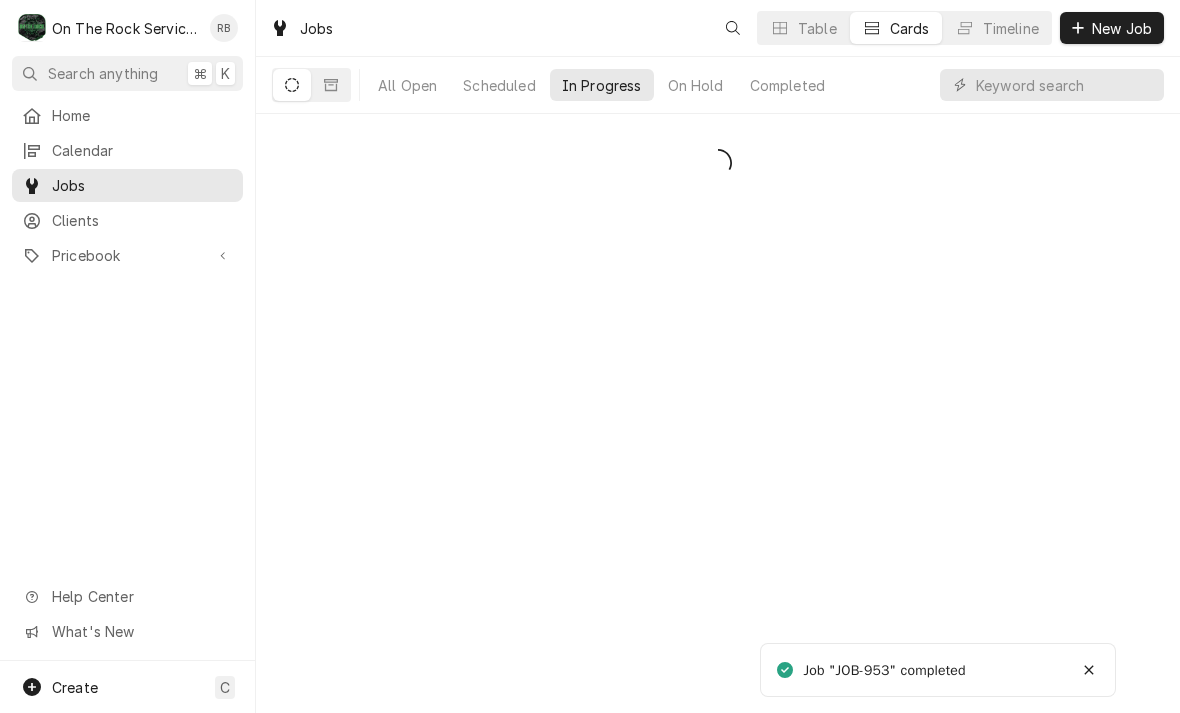 scroll, scrollTop: 0, scrollLeft: 0, axis: both 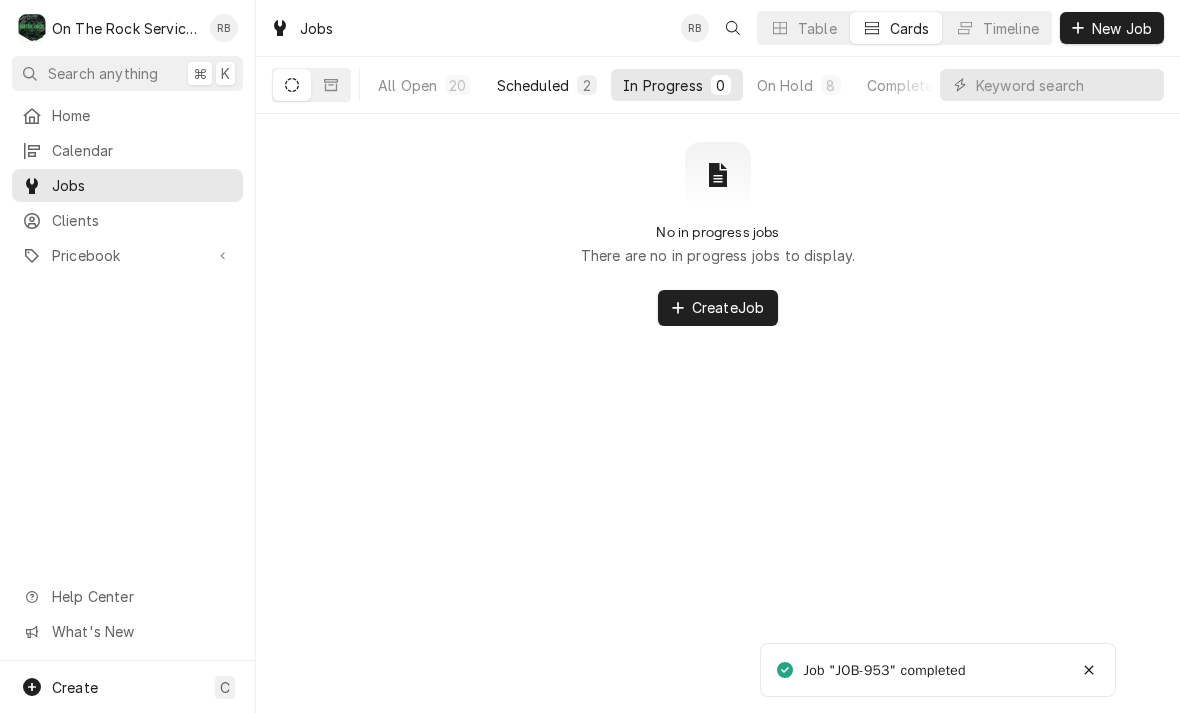 click on "Scheduled 2" at bounding box center [547, 85] 